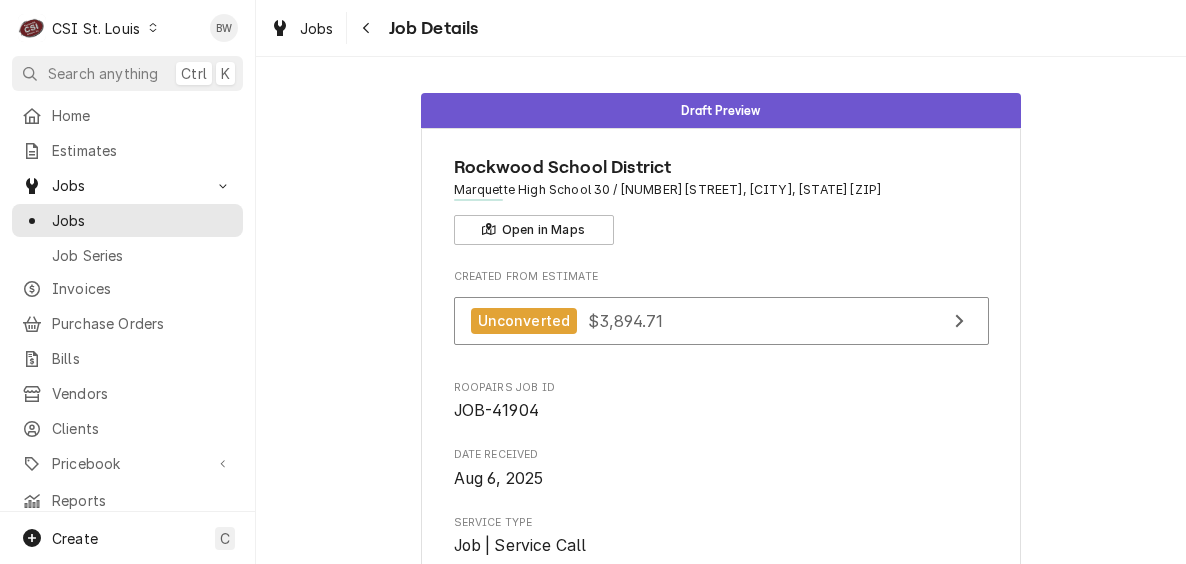 scroll, scrollTop: 0, scrollLeft: 0, axis: both 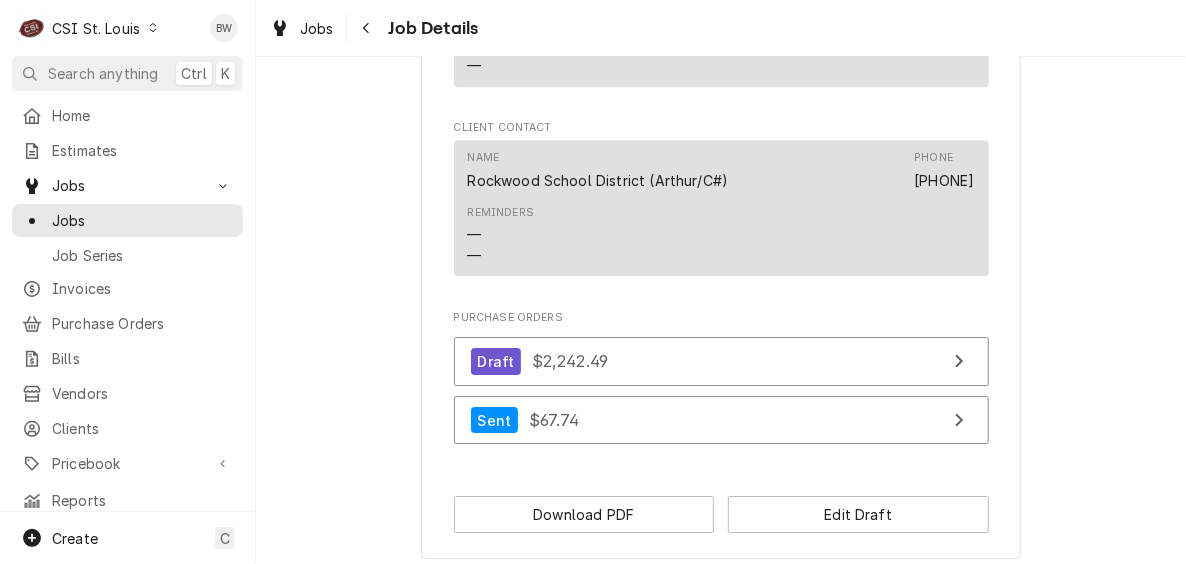 click on "Draft Preview Rockwood School District Marquette High School                30 / [NUMBER] [STREET], [CITY], [STATE] [ZIP] Open in Maps Created From Estimate Unconverted $[PRICE] Roopairs Job ID JOB-41904 Date Received [DATE] Service Type Job | Service Call Job Type Service Service Location Marquette High School                30
[NUMBER] [STREET]
[CITY], [STATE] [ZIP] Service Location Notes  (Only Visible to You) [PHONE] - only use that phone number for scheduling/technicians on site. Last Modified [DATE] - [TIME] Reason For Call Technician Instructions  (Only Visible to You) Priority Low Labels  (Only Visible to You) ² Cooking 🔥 ² Refrigeration ❄️ ³ Awaiting Parts 🚚 ³ Quote Repairs 📌 Job Reporter Name [FIRST] [LAST] Phone [PHONE] Job Contact Name [FIRST] [LAST] Phone [PHONE] Location Contact Name [FIRST] [LAST] Phone [PHONE] Reminders — — Client Contact Name Rockwood School District (Arthur/C#) Phone [PHONE] Reminders — — Draft" at bounding box center (721, -705) 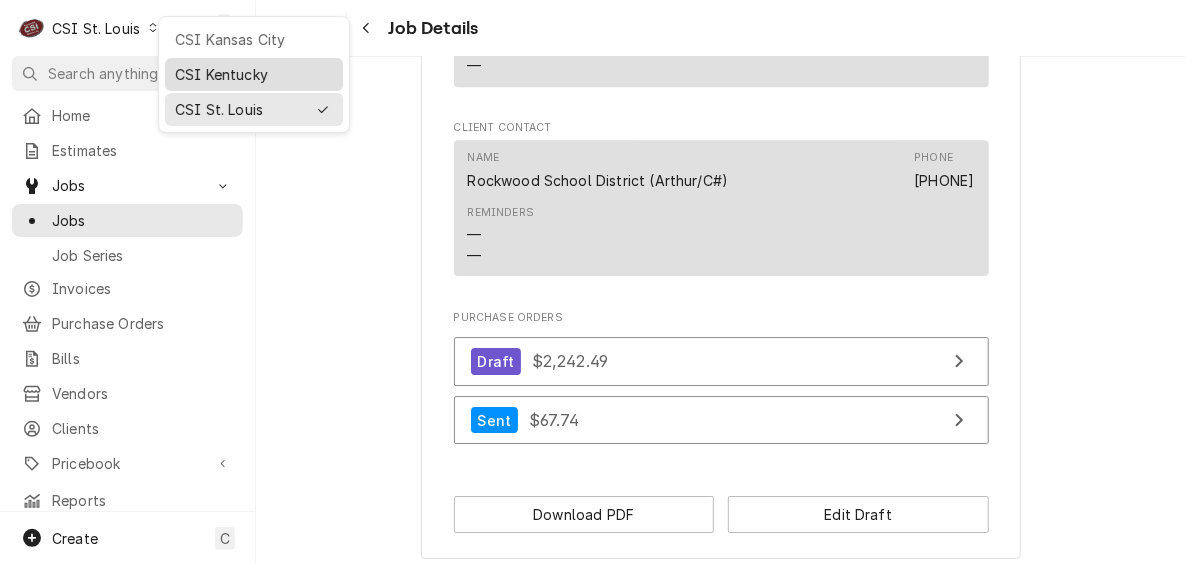 click on "CSI Kentucky" at bounding box center (254, 74) 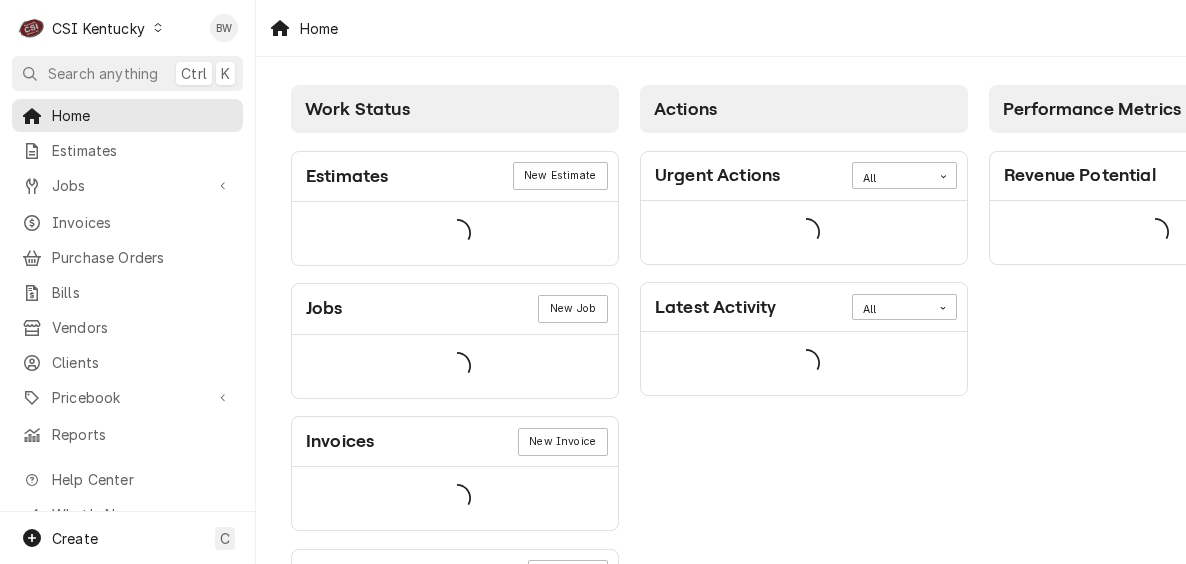 scroll, scrollTop: 0, scrollLeft: 0, axis: both 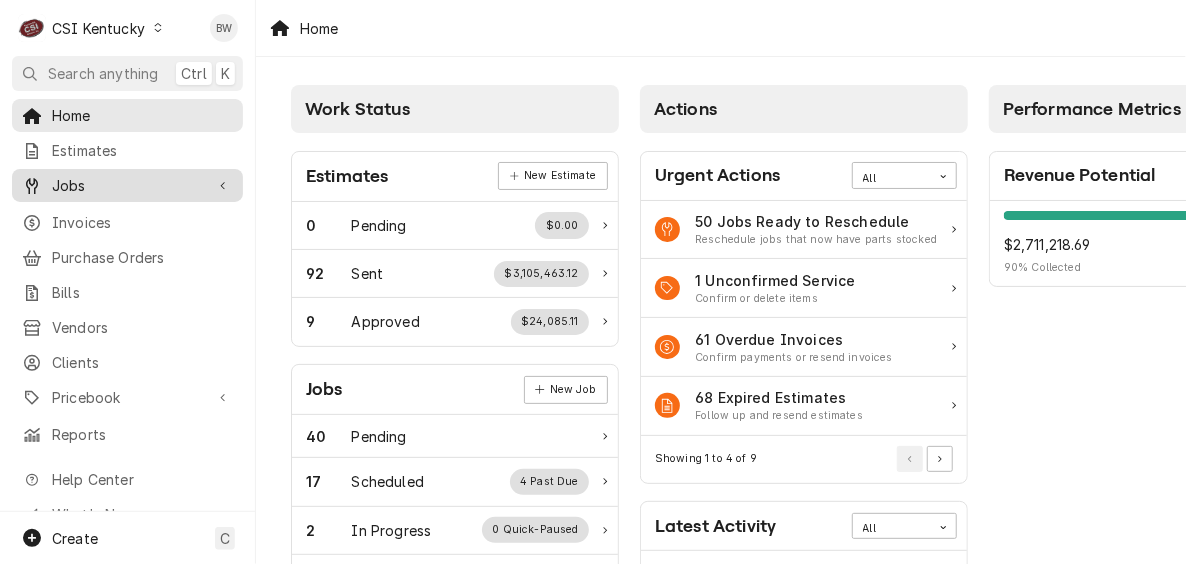 click on "Jobs" at bounding box center [127, 185] 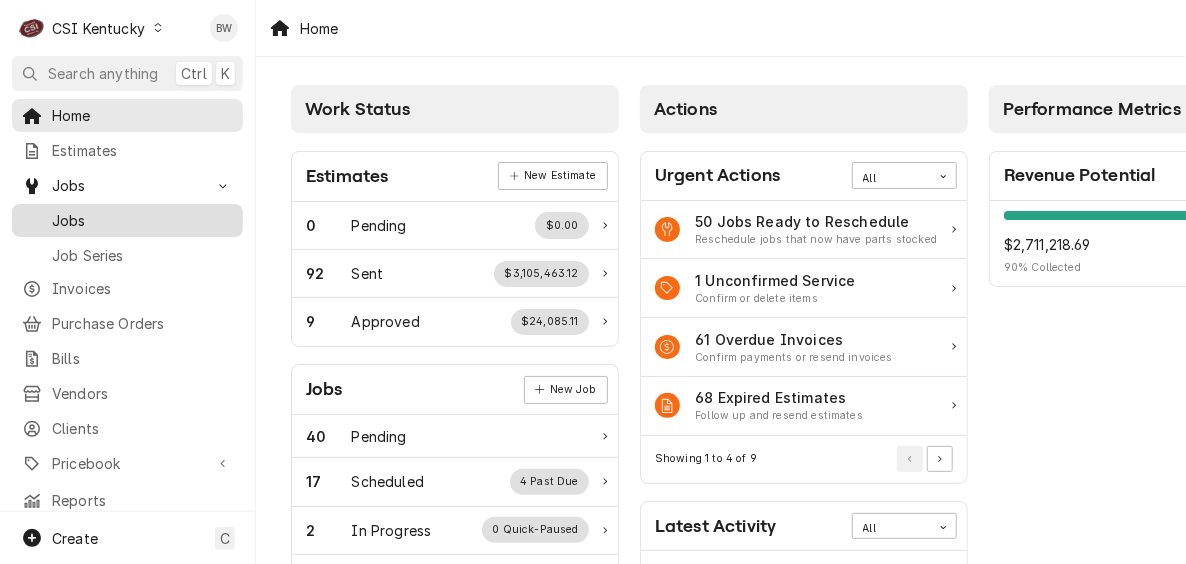 click on "Jobs" at bounding box center [142, 220] 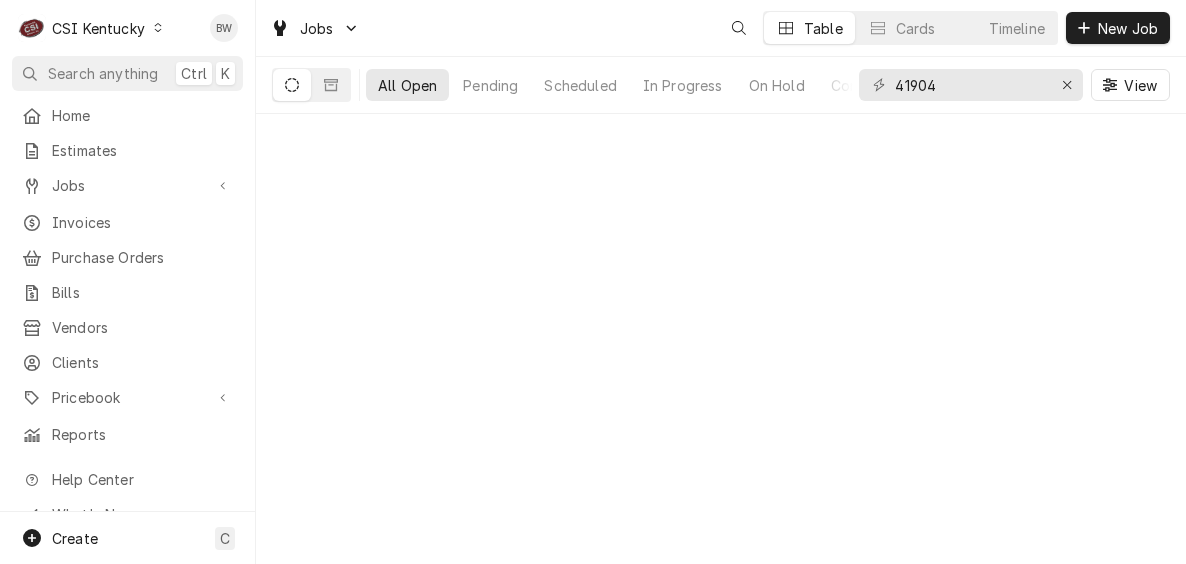 scroll, scrollTop: 0, scrollLeft: 0, axis: both 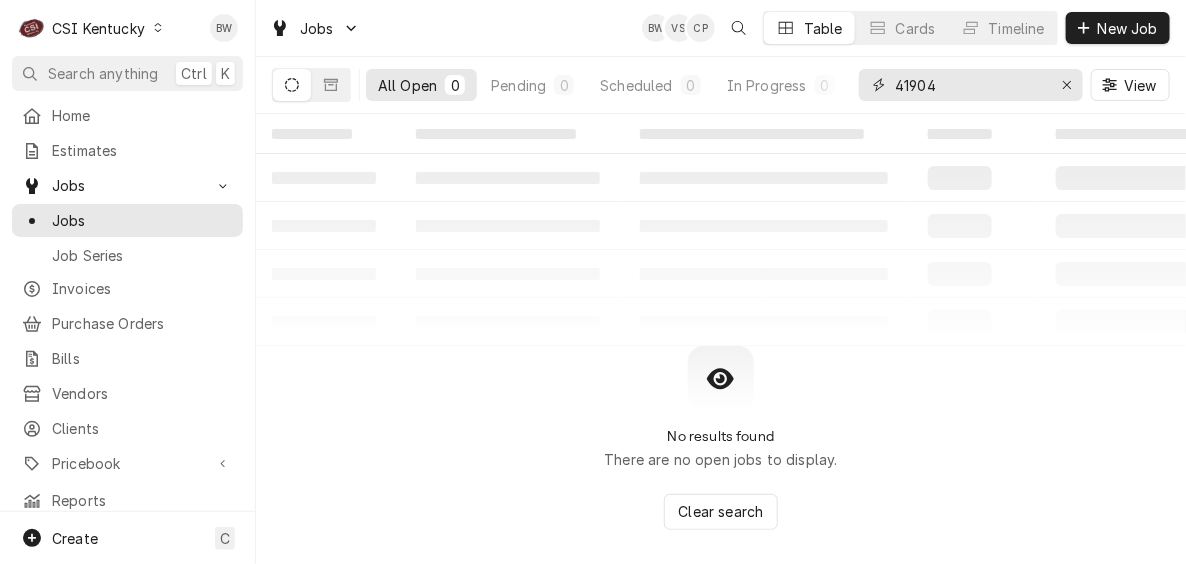 drag, startPoint x: 964, startPoint y: 80, endPoint x: 872, endPoint y: 96, distance: 93.38094 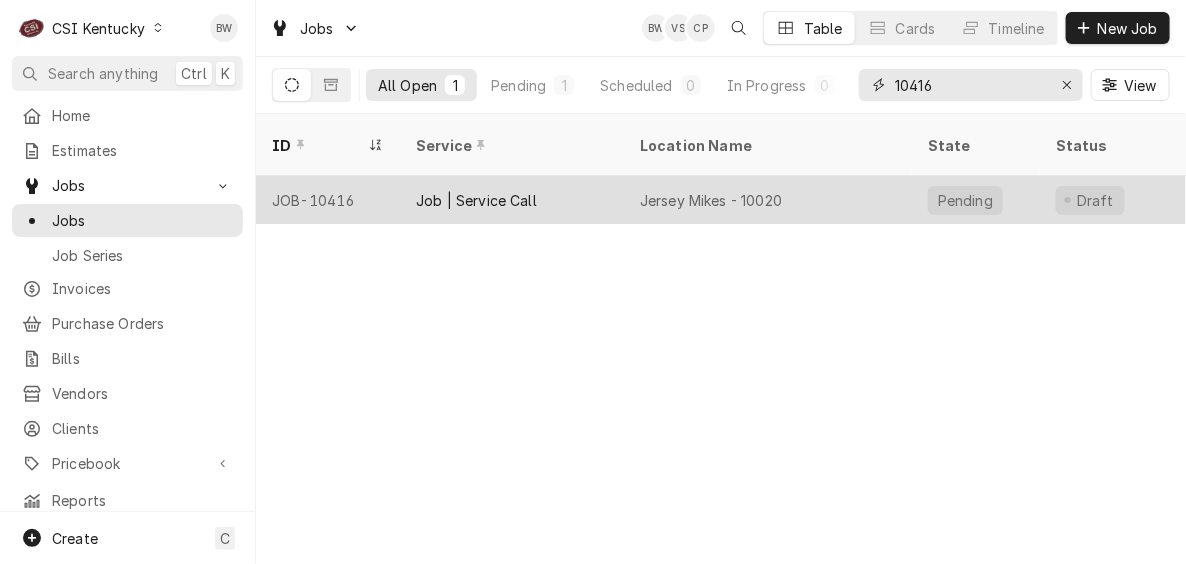 type on "10416" 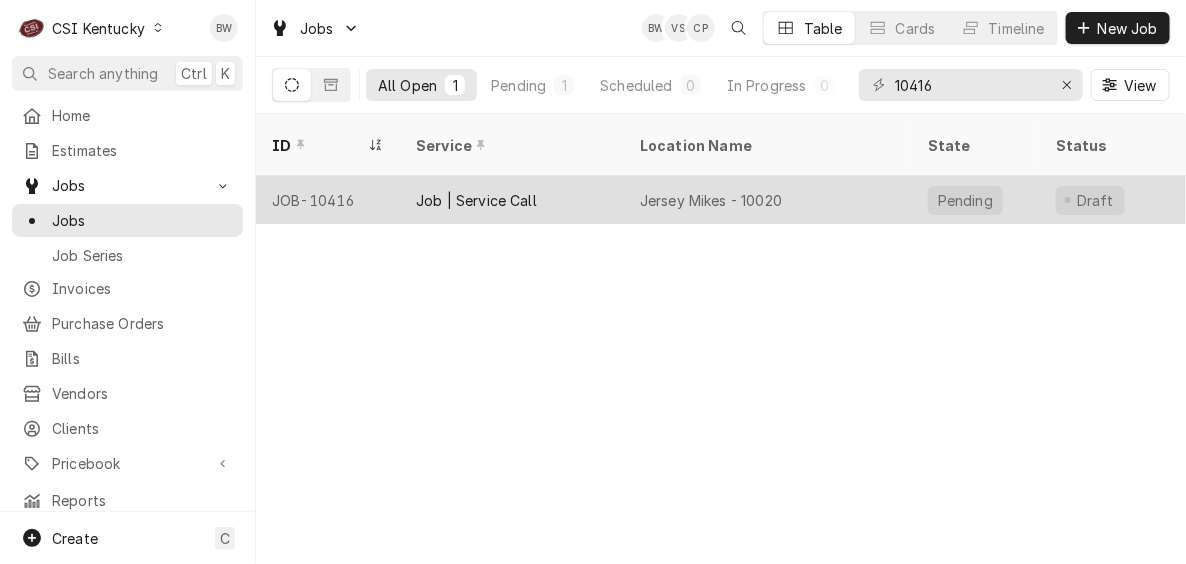 click on "JOB-10416" at bounding box center [328, 200] 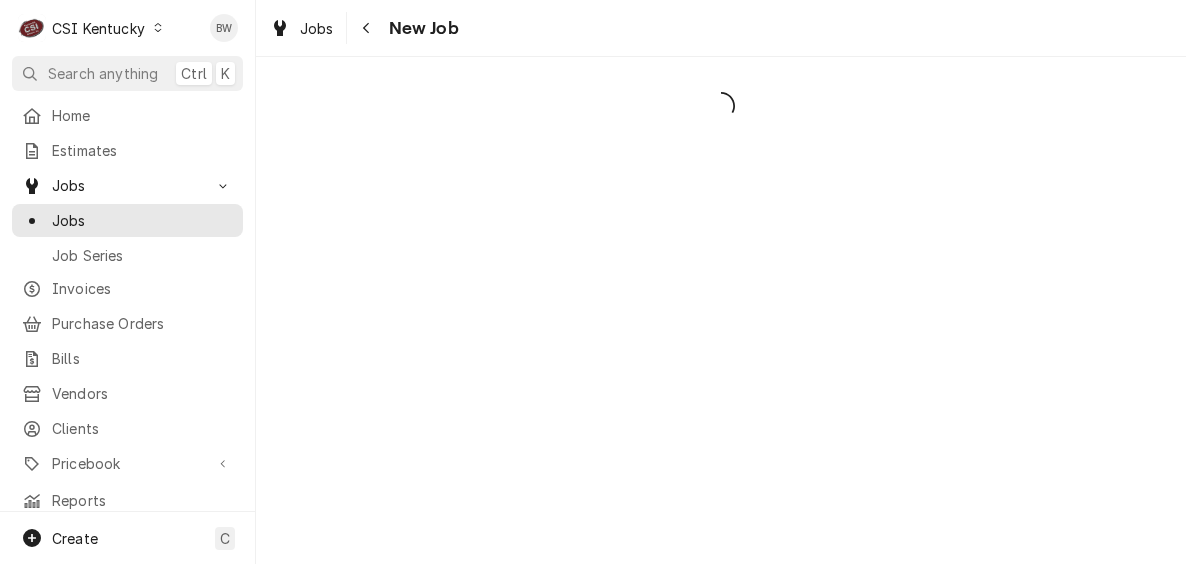scroll, scrollTop: 0, scrollLeft: 0, axis: both 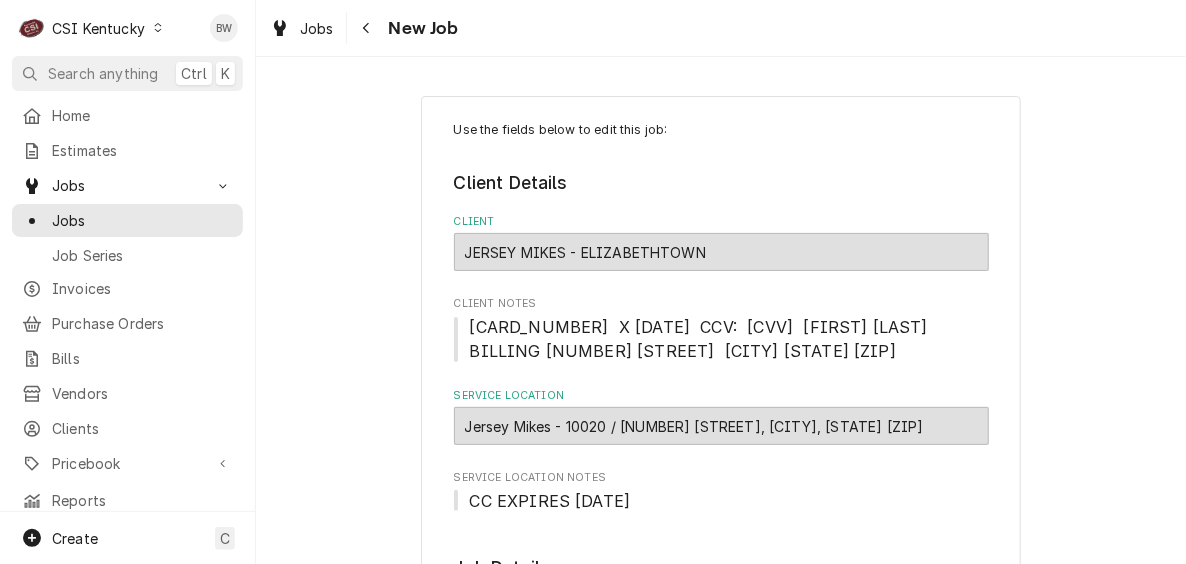type on "x" 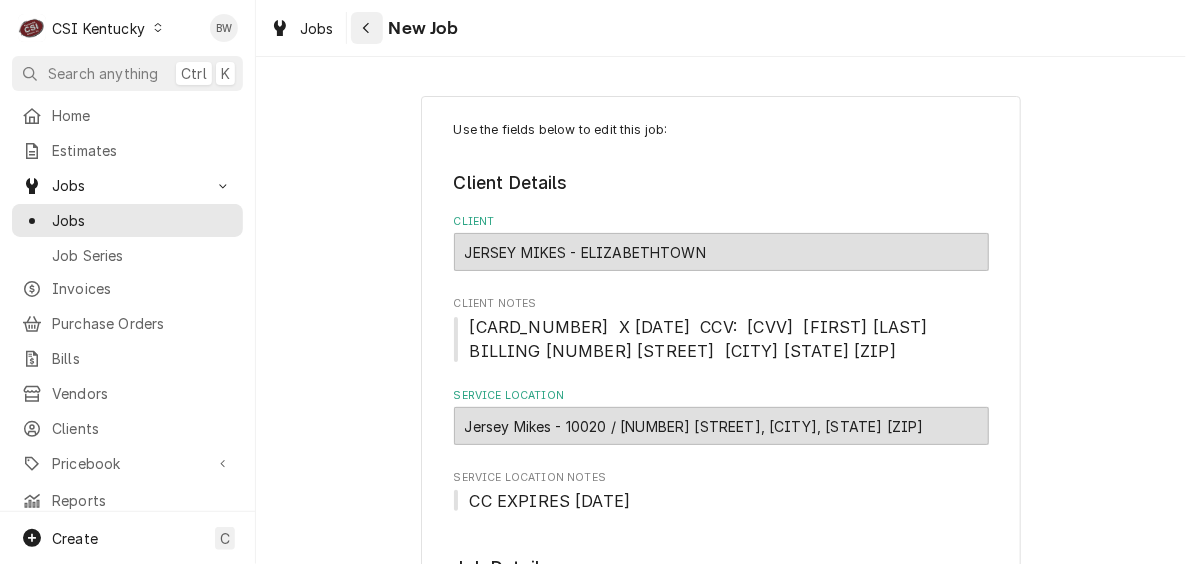 click at bounding box center (367, 28) 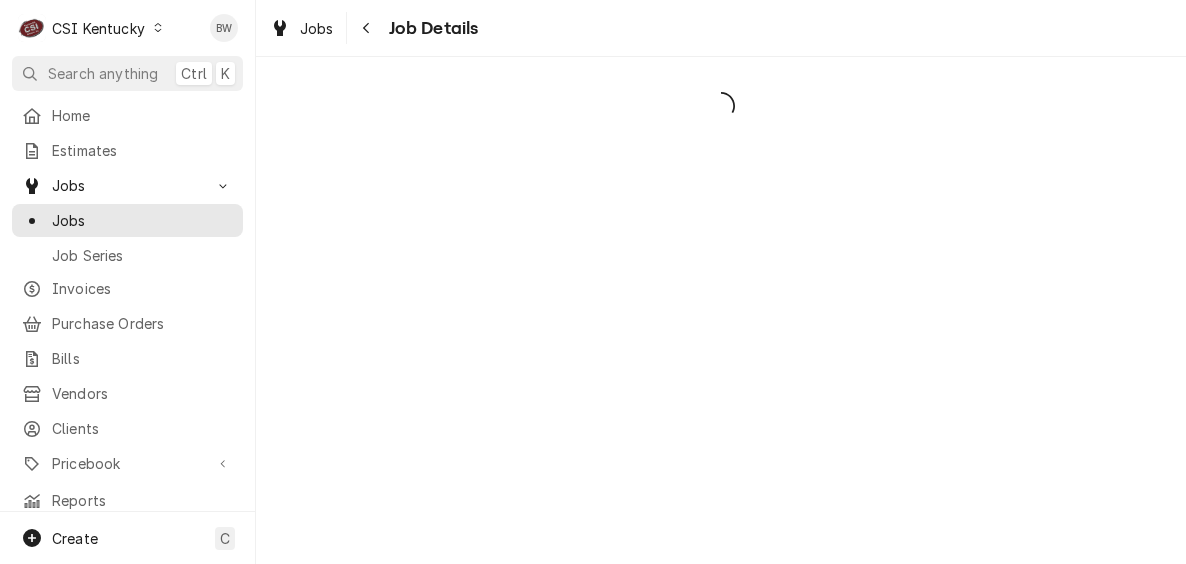 scroll, scrollTop: 0, scrollLeft: 0, axis: both 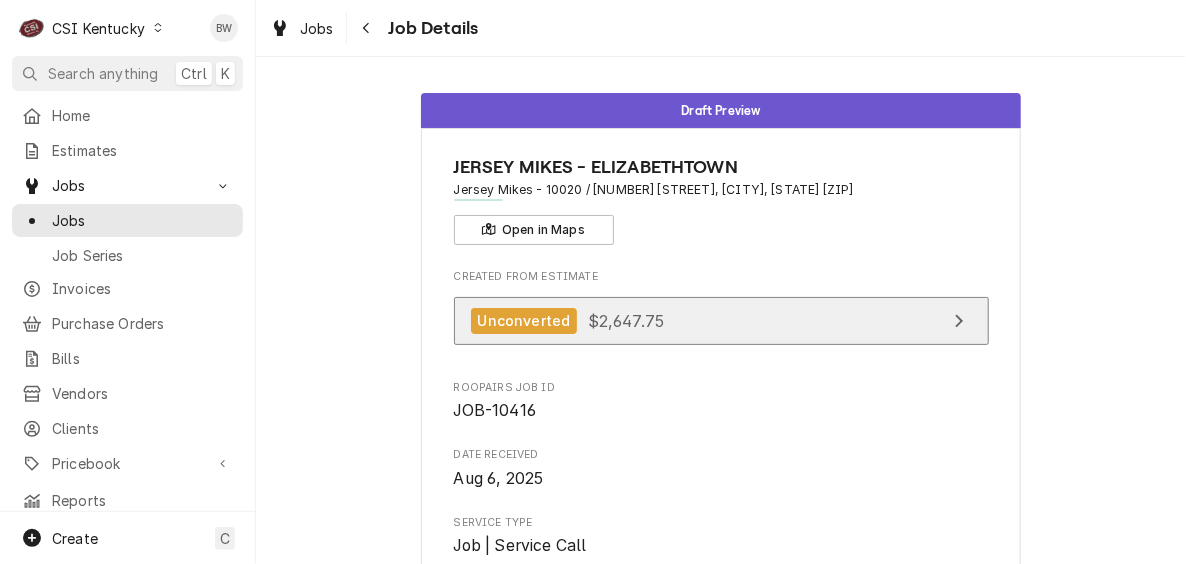 click on "$2,647.75" at bounding box center (626, 320) 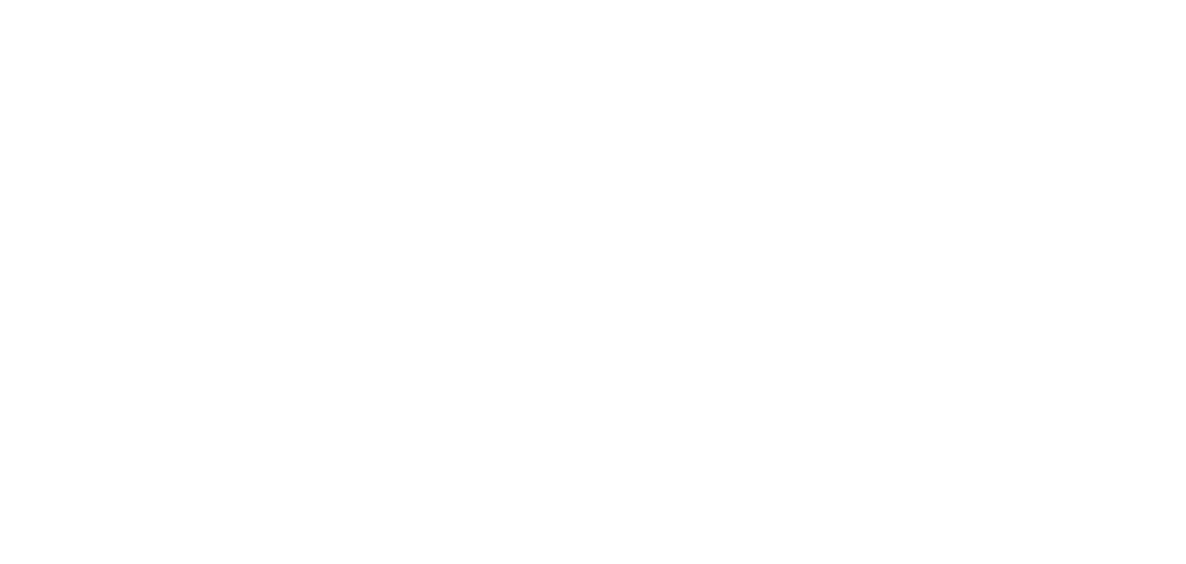 scroll, scrollTop: 0, scrollLeft: 0, axis: both 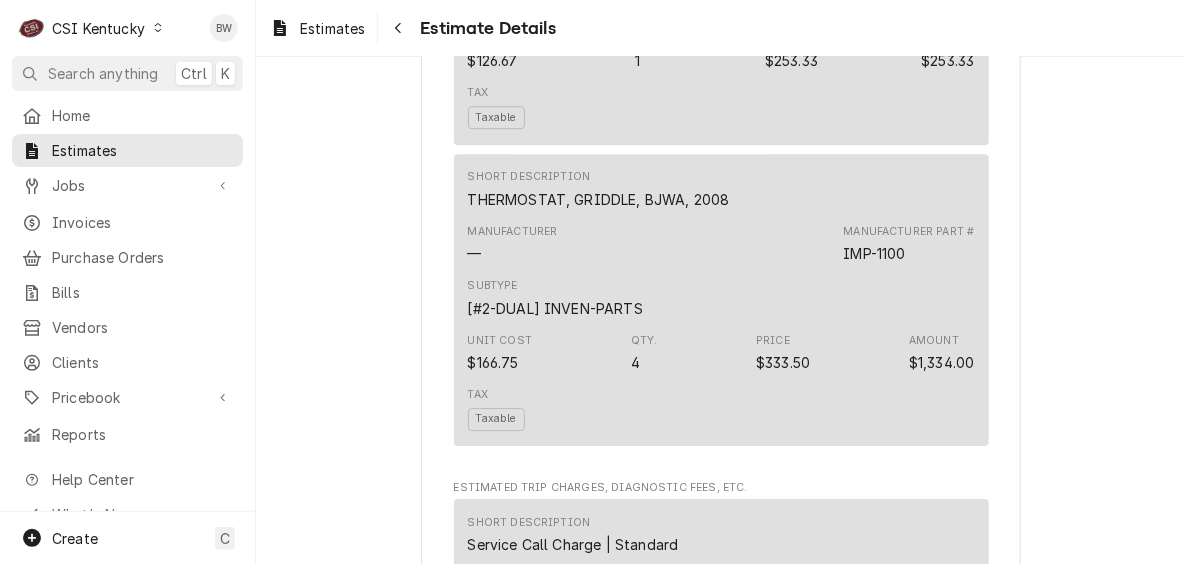 click on "Approved and Unconverted Sender CSI Kentucky CSI Commercial Services Inc
[NUMBER] [STREET]
[CITY], [STATE] [POSTAL_CODE] ([PHONE]) [EMAIL] Recipient (Bill To) JERSEY MIKES - ELIZABETHTOWN JERSEY MIKES - ELIZABETHTOWN
[NUMBER] [STREET]
[CITY], [STATE] [POSTAL_CODE] Service Location Jersey Mikes - [NUMBER]
[NUMBER] [STREET]
[CITY], [STATE] [POSTAL_CODE] Roopairs Estimate ID EST-[NUMBER] Service Type Job | Service Call Labels  (Only Visible to You) ¹ COD 💵 ² Cooking 🔥 Date Issued [MONTH] [DAY], [YEAR]Expires On [MONTH] [DAY], [YEAR] Last Seen [DAY], [MONTH] [DAY]st, [YEAR] - [TIME] Approved On [DAY], [MONTH] [DAY]st, [YEAR] - [TIME] Last Modified [DAY], [MONTH] [DAY]st, [YEAR] - [TIME] Reason for Call QUOTE FOR REPAIRS ON GRIDDLE Estimated Service Charges Short Description 2-Labor (Service) | Standard | Estimated Subtype [#1-SALE] LABR-REG Hourly Cost $0.00/hr Qty. 5hrs Rate $140.00/hr Amount $700.00 Tax Taxable Service  Summary Estimated Parts and Materials Short Description PILOT BURNER/TUBE KIT, IR Manufacturer — Manufacturer Part # IMP-21070 Subtype $126.67" at bounding box center (721, 396) 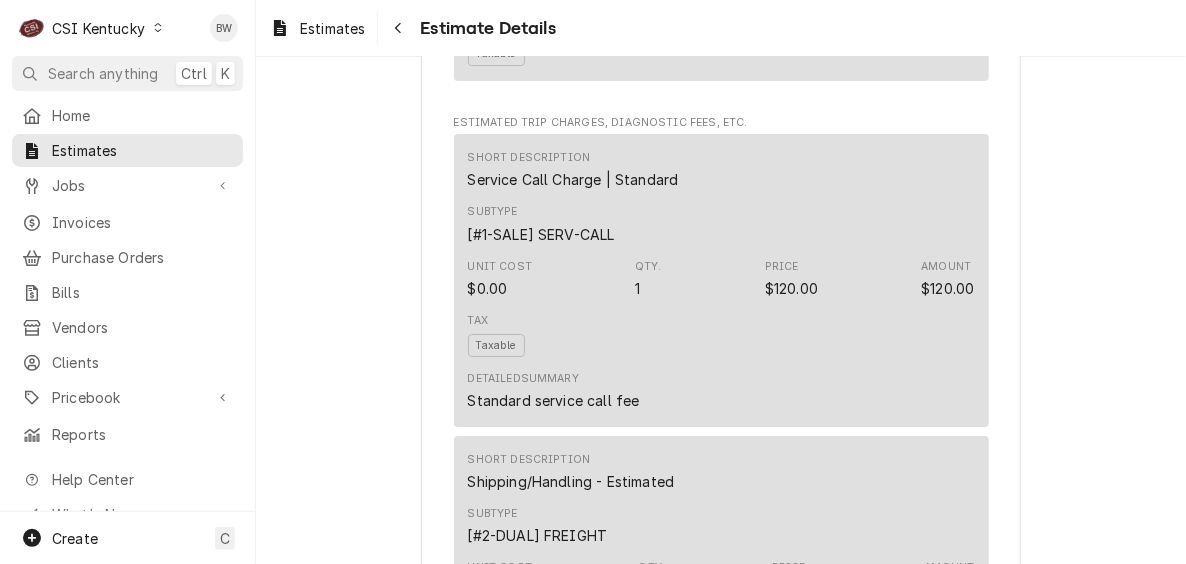 scroll, scrollTop: 2300, scrollLeft: 0, axis: vertical 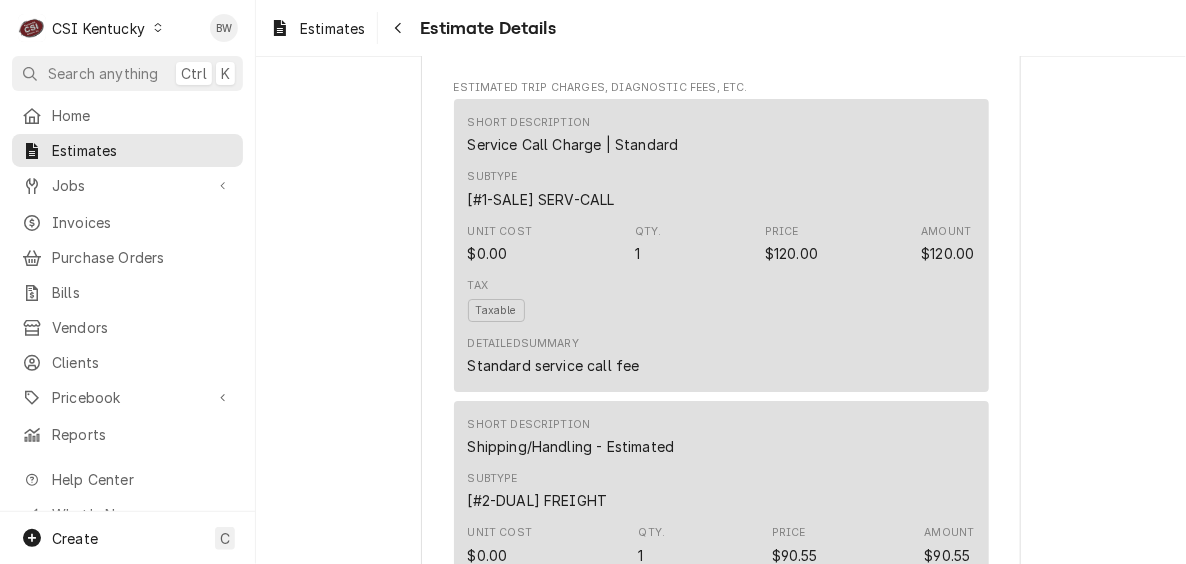 click on "Approved and Unconverted Sender CSI Kentucky CSI Commercial Services Inc
11360 Bluegrass Parkway
Louisville, KY 40299 (502) 806-5000 serviceky@csi1.com Recipient (Bill To) JERSEY MIKES - ELIZABETHTOWN JERSEY MIKES - ELIZABETHTOWN
143 Towne Dr
Elizabethtown, KY 42701 Service Location Jersey Mikes - 10020
143 Towne Dr
Elizabethtown, KY 42701 Roopairs Estimate ID EST-100143 Service Type Job | Service Call Labels  (Only Visible to You) ¹ COD 💵 ² Cooking 🔥 Date Issued Jul 31, 2025 Expires On Aug 31, 2025 Last Seen Thu, Jul 31st, 2025 - 8:27 PM Approved On Thu, Jul 31st, 2025 - 7:12 PM Last Modified Thu, Jul 31st, 2025 - 7:12 PM Reason for Call QUOTE FOR REPAIRS ON GRIDDLE Estimated Service Charges Short Description 2-Labor (Service) | Standard | Estimated Subtype [#1-SALE] LABR-REG Hourly Cost $0.00/hr Qty. 5hrs Rate $140.00/hr Amount $700.00 Tax Taxable Service  Summary Estimated Parts and Materials Short Description PILOT BURNER/TUBE KIT, IR Manufacturer — Manufacturer Part # IMP-21070 Subtype $126.67" at bounding box center [721, -4] 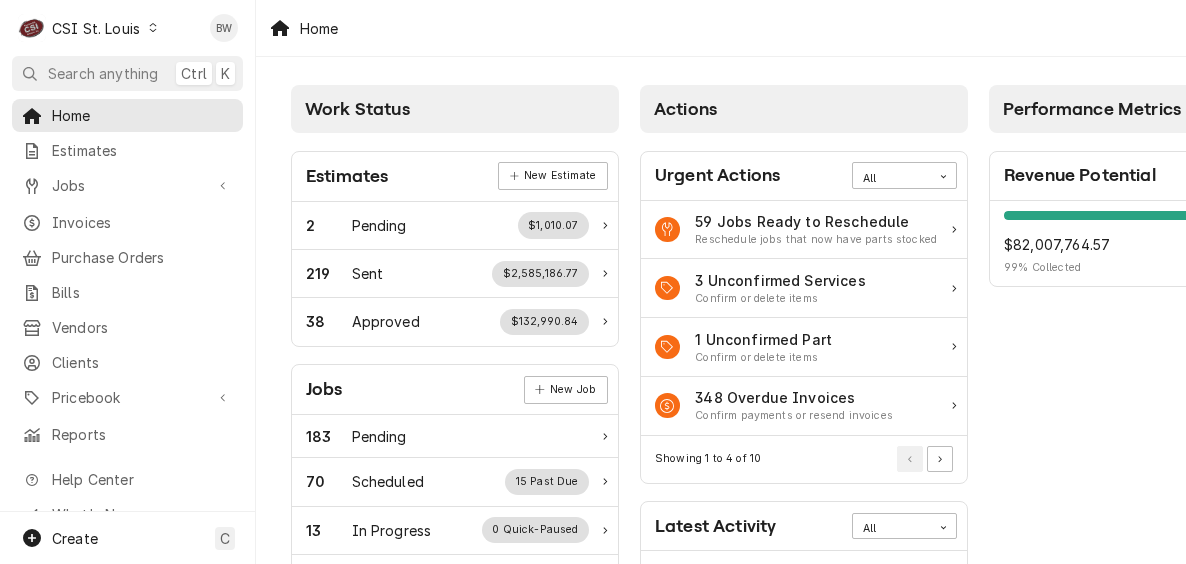 scroll, scrollTop: 0, scrollLeft: 0, axis: both 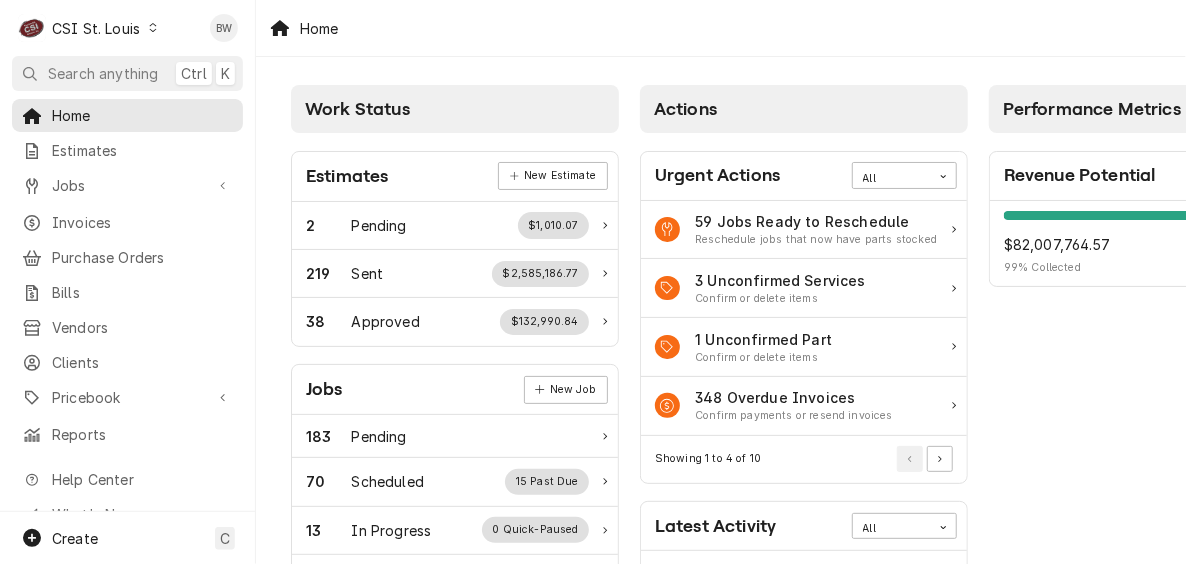 click at bounding box center (153, 28) 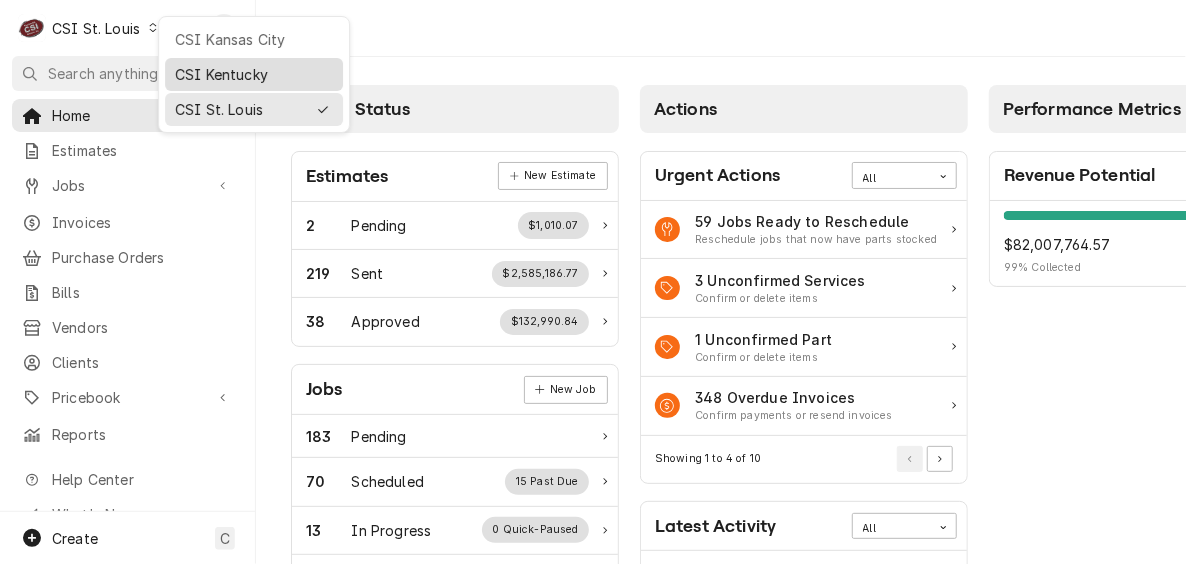 click on "CSI Kentucky" at bounding box center [254, 74] 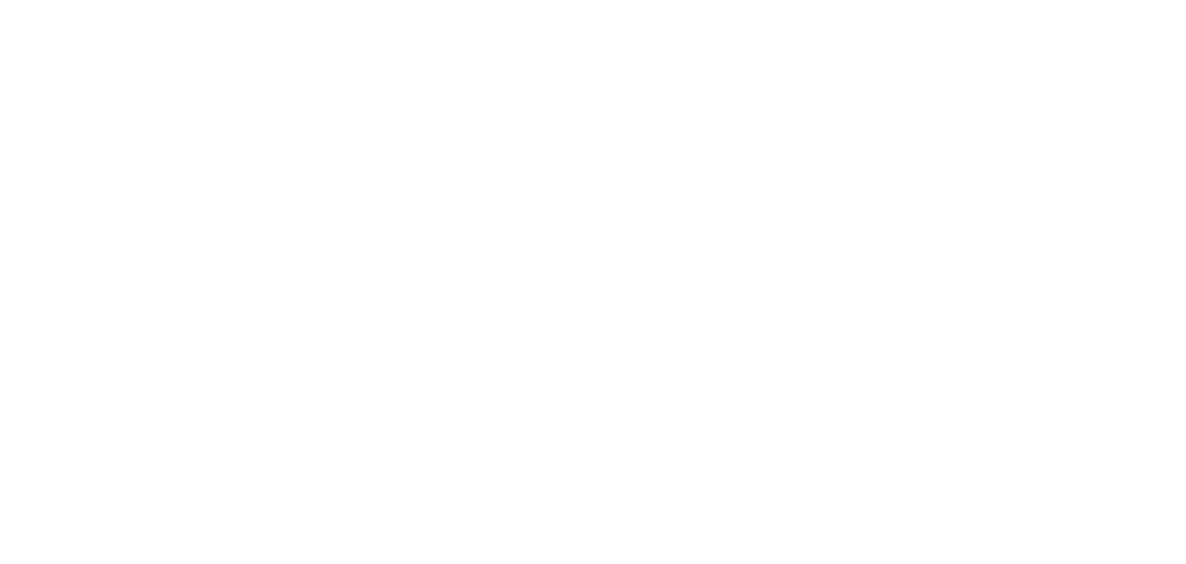 scroll, scrollTop: 0, scrollLeft: 0, axis: both 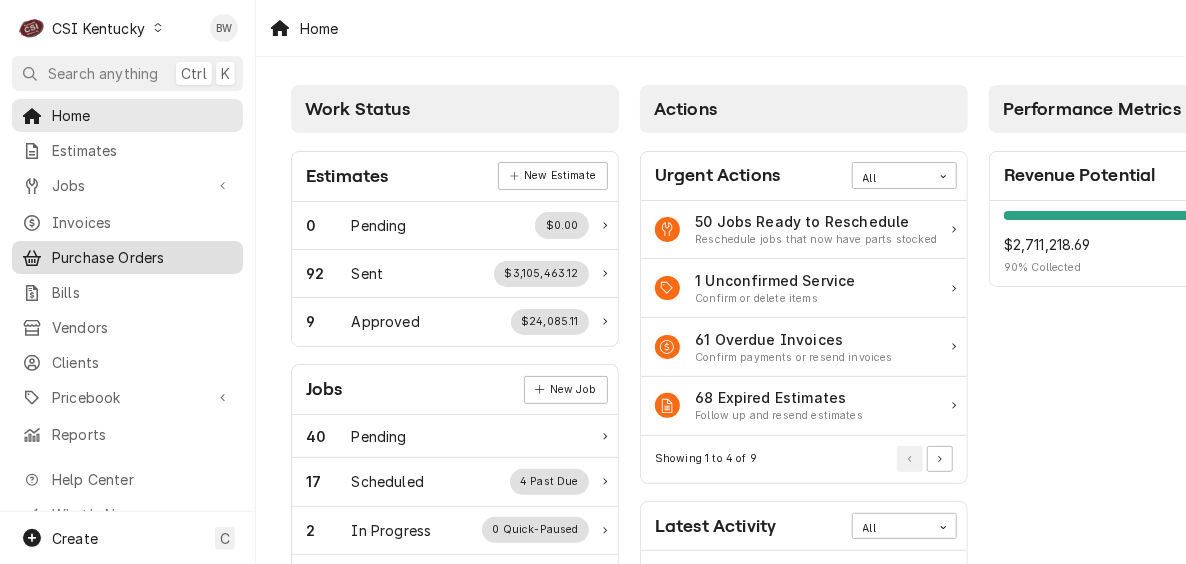 click on "Purchase Orders" at bounding box center [142, 257] 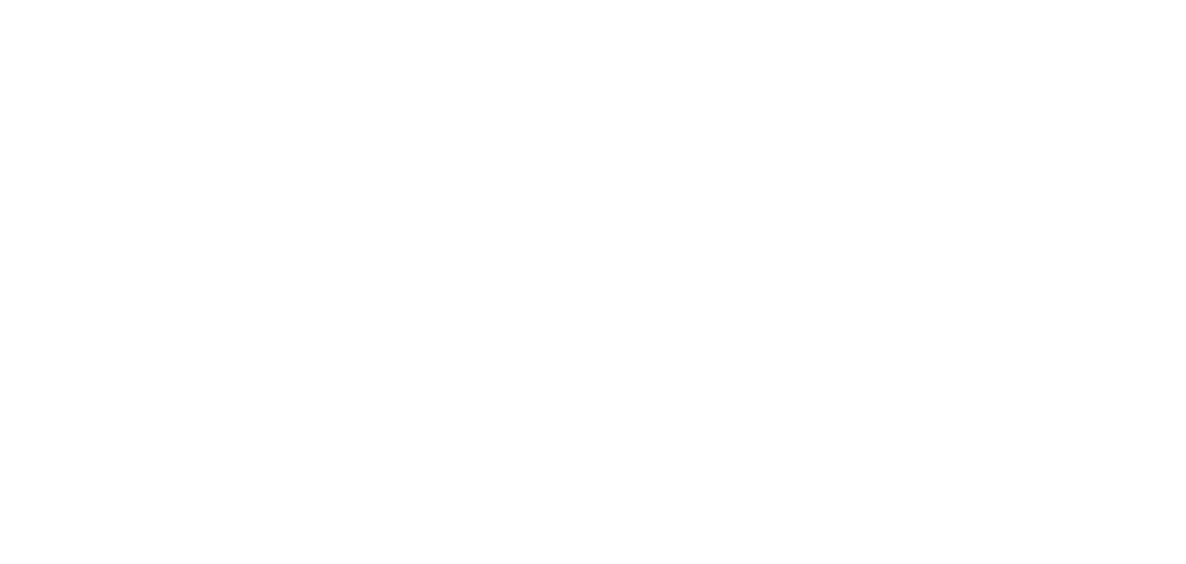 scroll, scrollTop: 0, scrollLeft: 0, axis: both 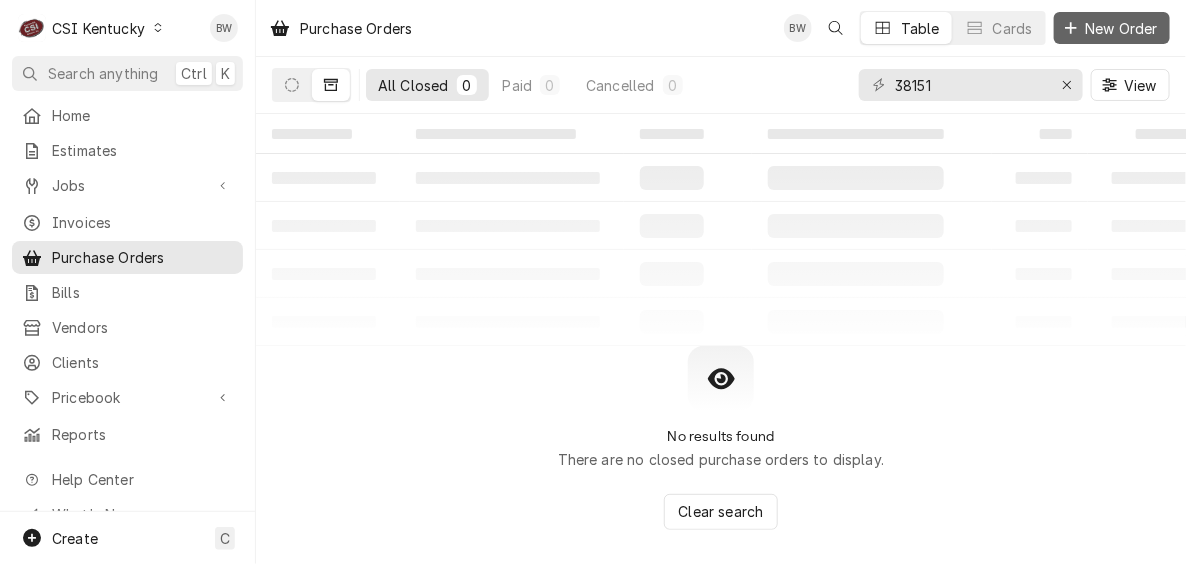 click on "New Order" at bounding box center [1122, 28] 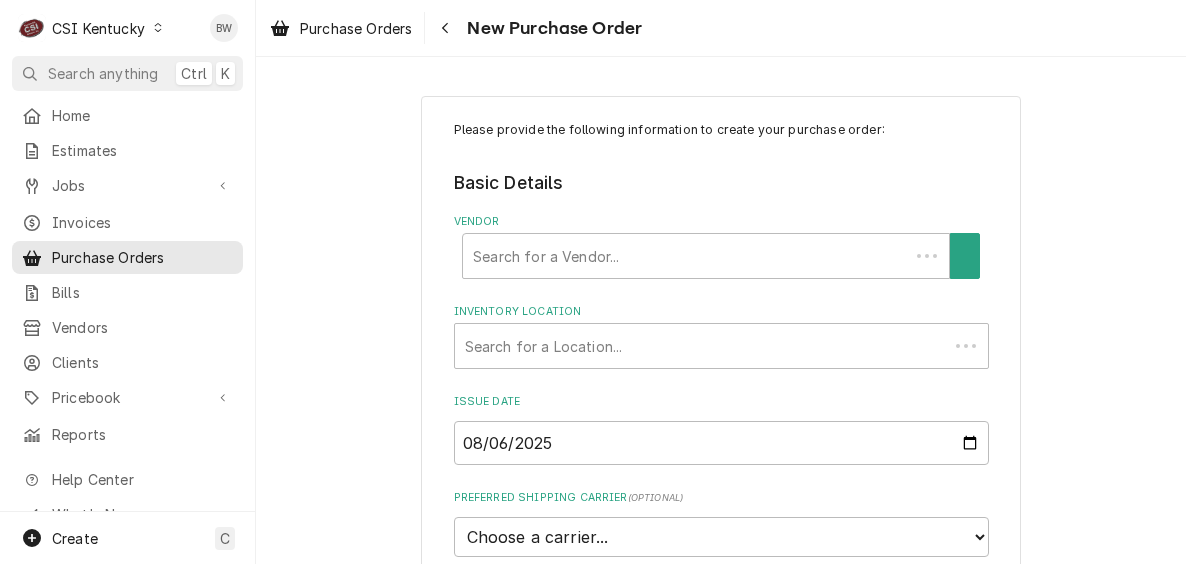 scroll, scrollTop: 0, scrollLeft: 0, axis: both 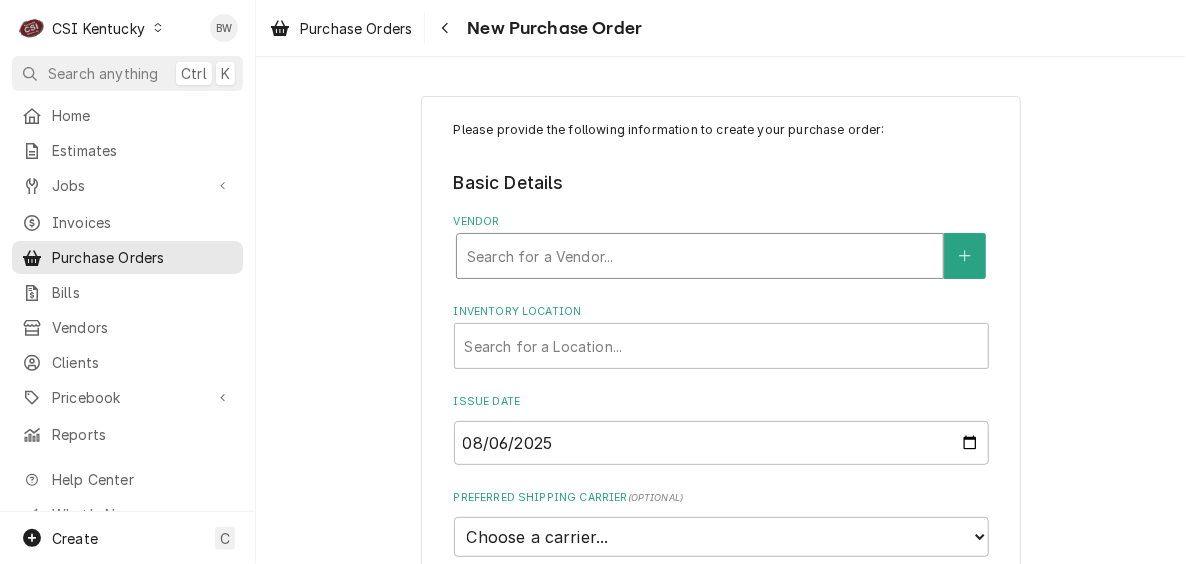 click at bounding box center (700, 256) 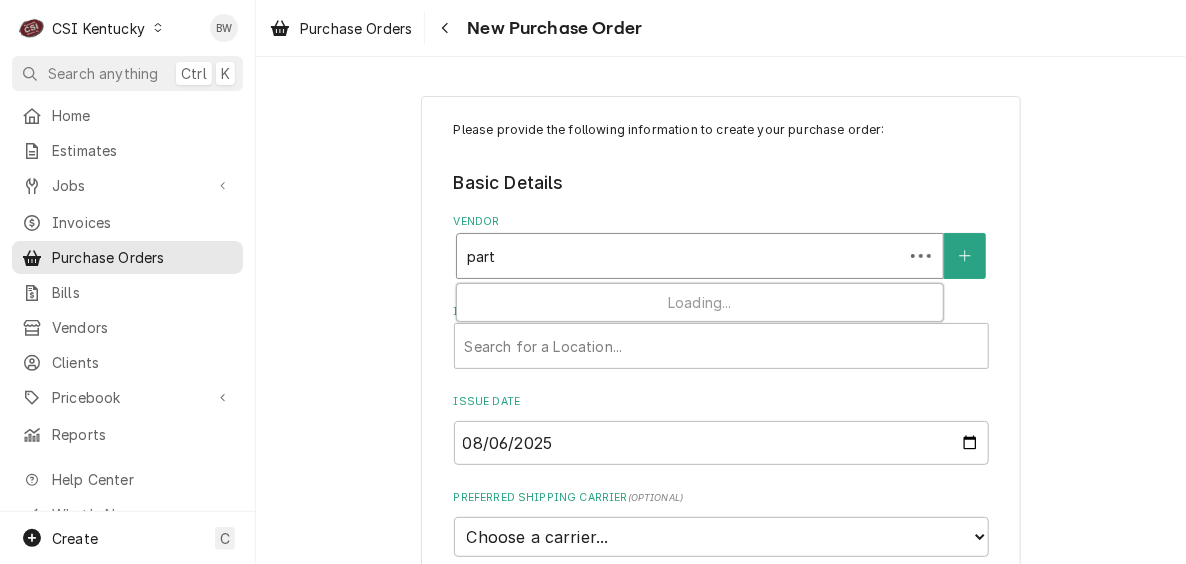 type on "parts" 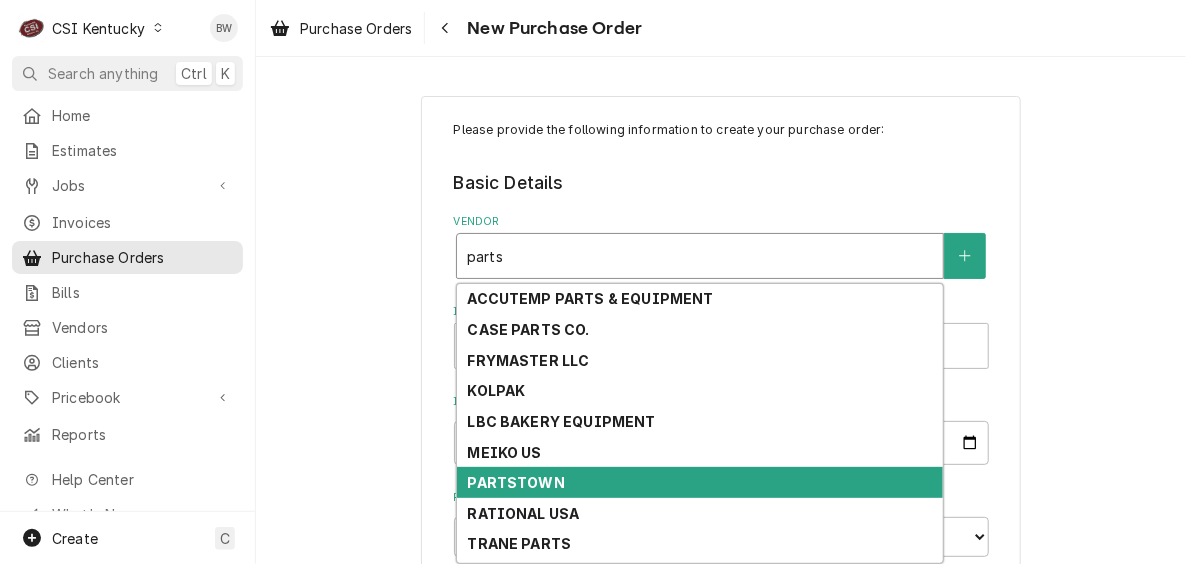 click on "PARTSTOWN" at bounding box center [515, 482] 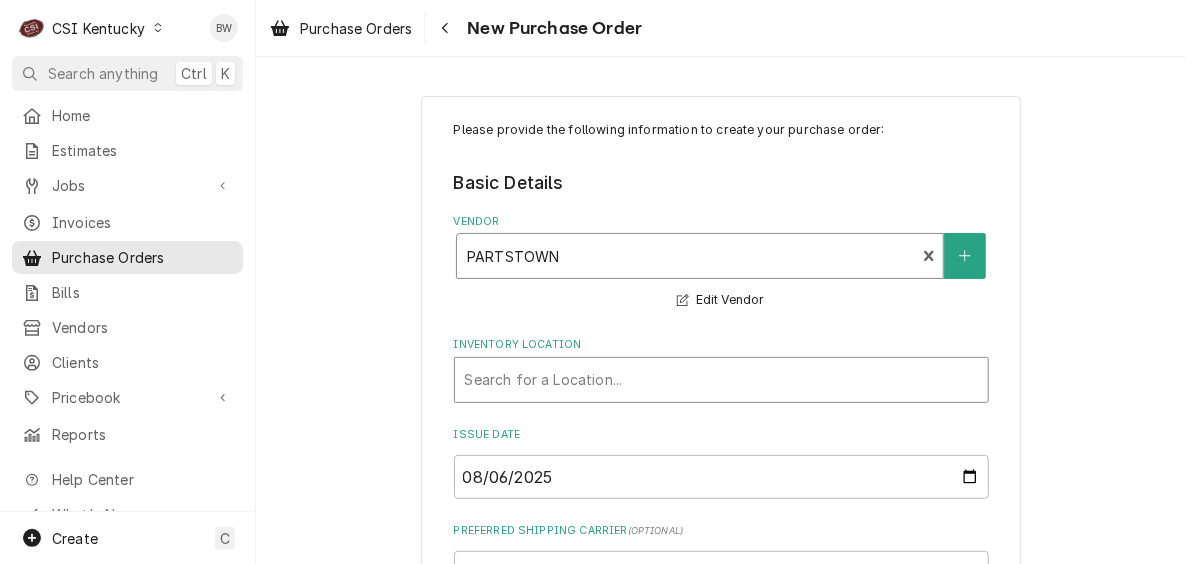 click at bounding box center [721, 380] 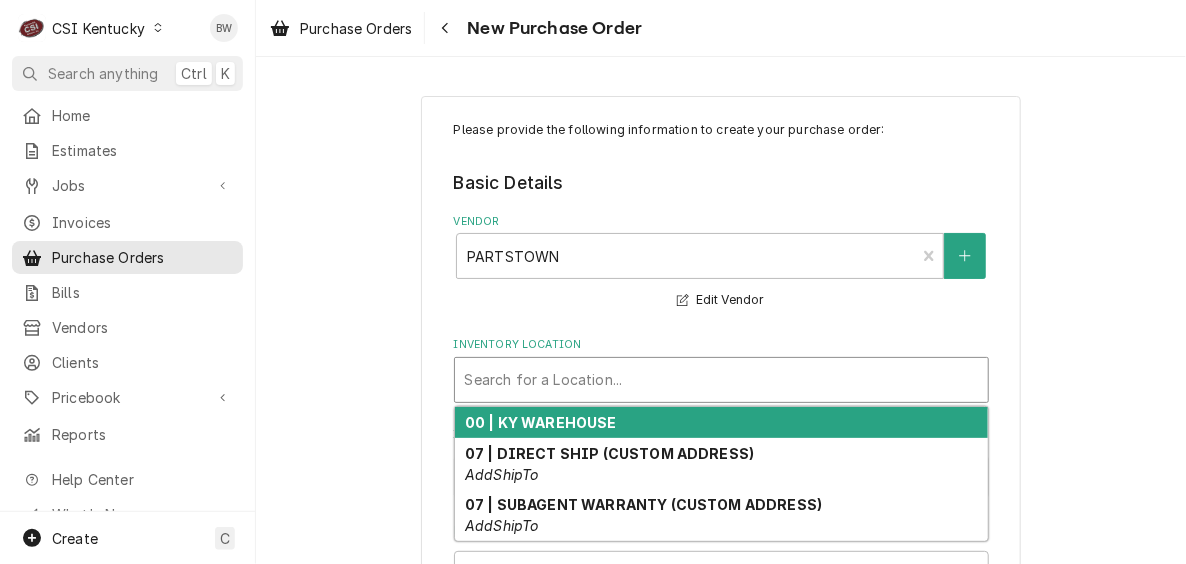 click on "00 | KY WAREHOUSE" at bounding box center (541, 422) 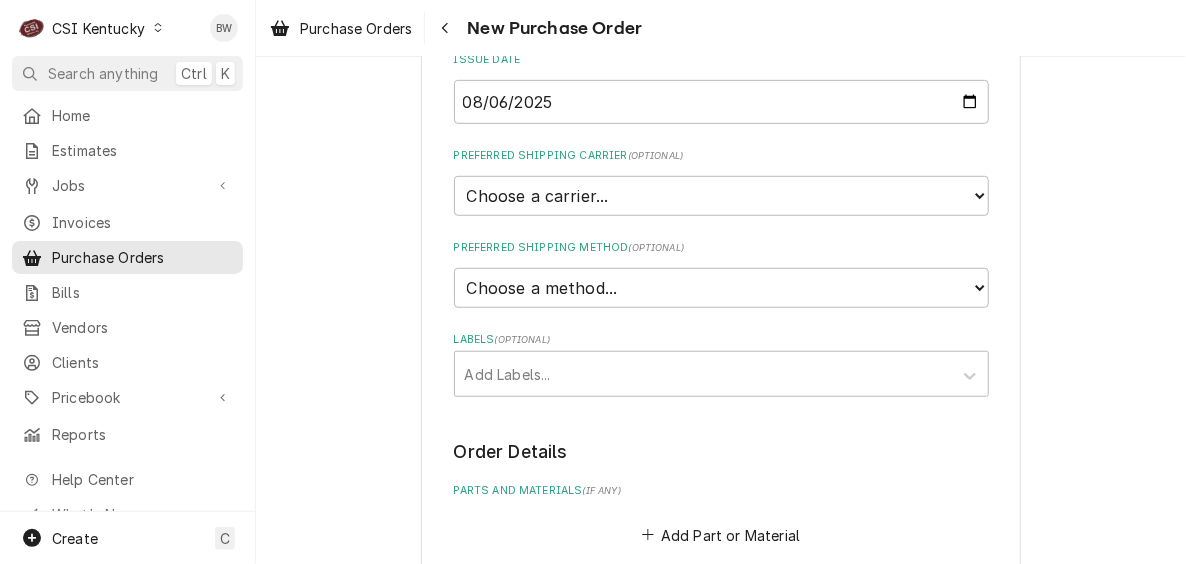 scroll, scrollTop: 400, scrollLeft: 0, axis: vertical 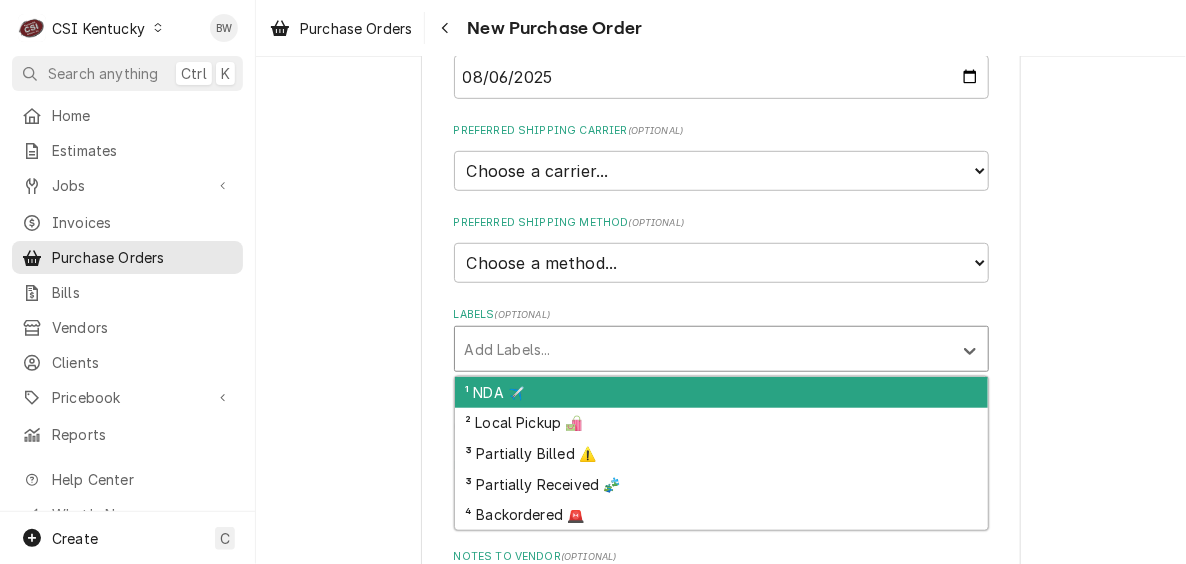 click at bounding box center (703, 349) 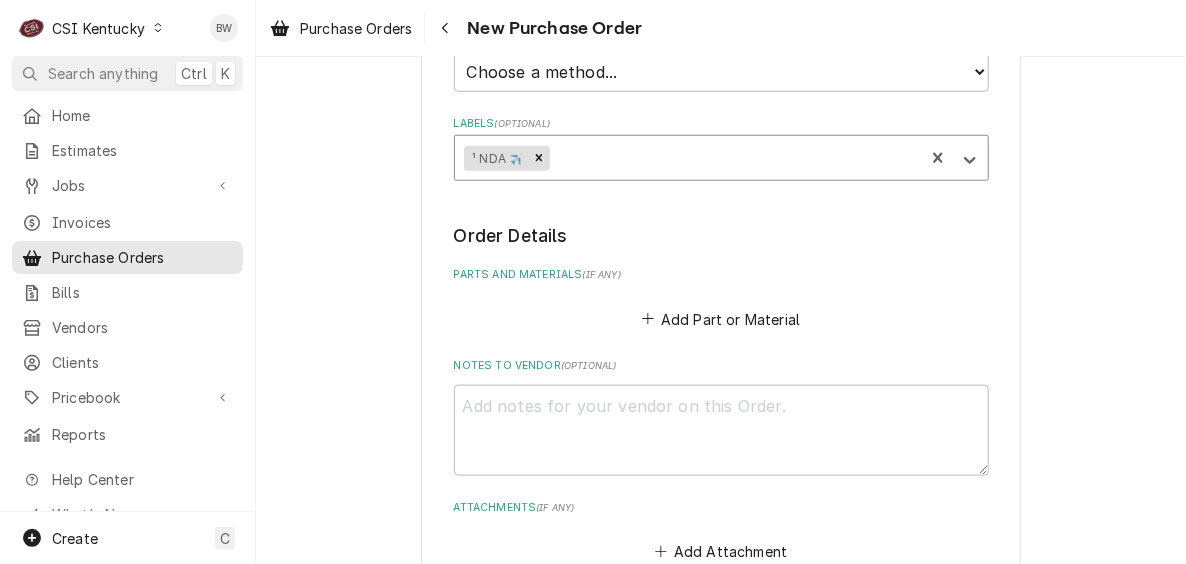 scroll, scrollTop: 700, scrollLeft: 0, axis: vertical 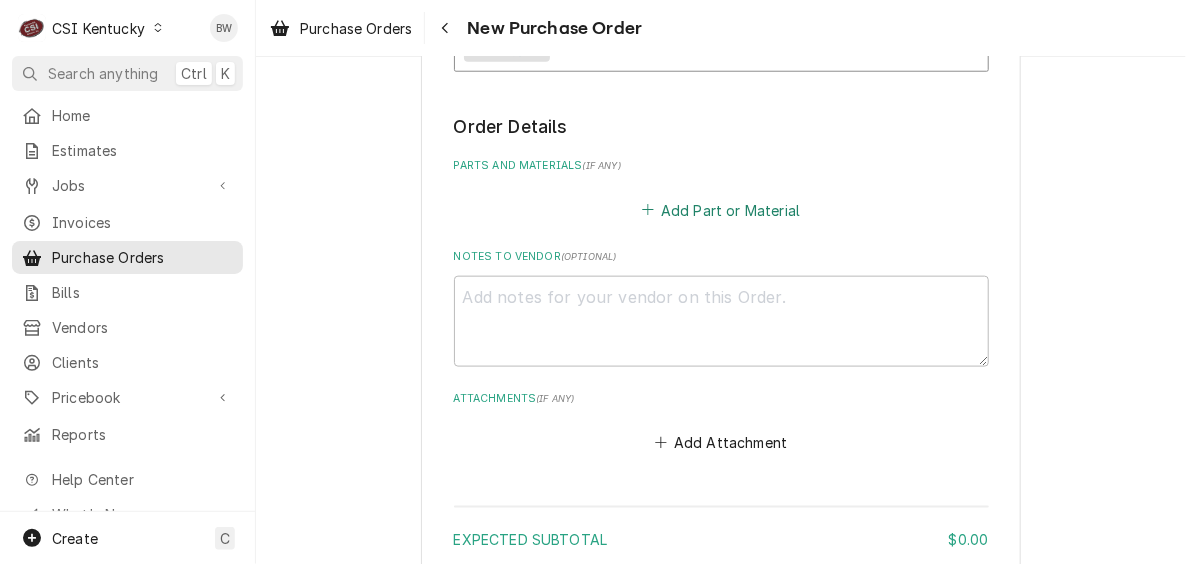 click on "Add Part or Material" at bounding box center [720, 210] 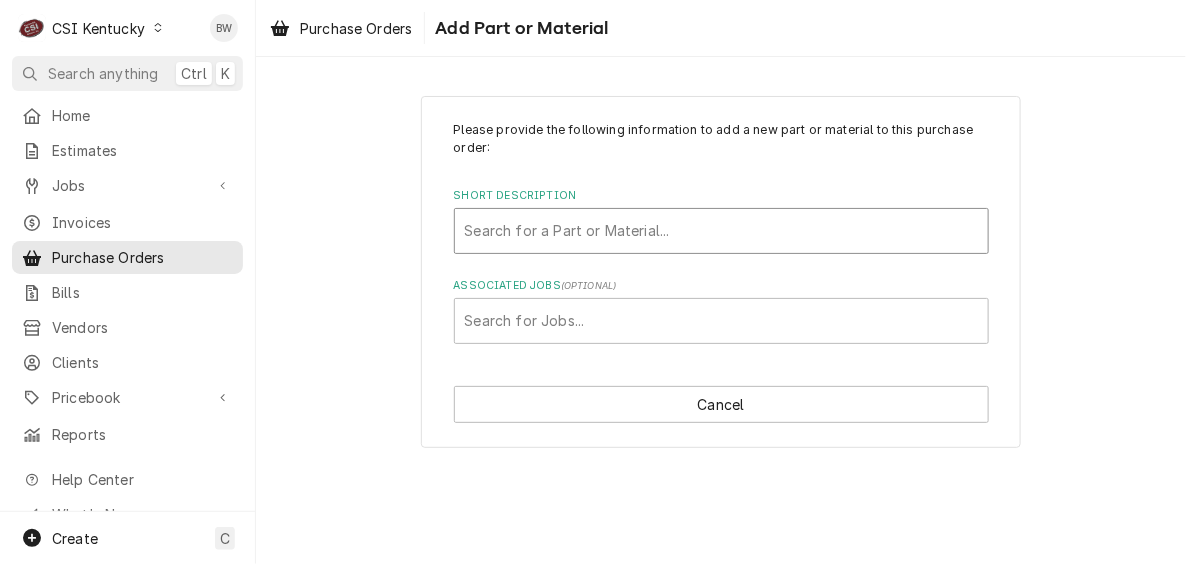 click at bounding box center (721, 231) 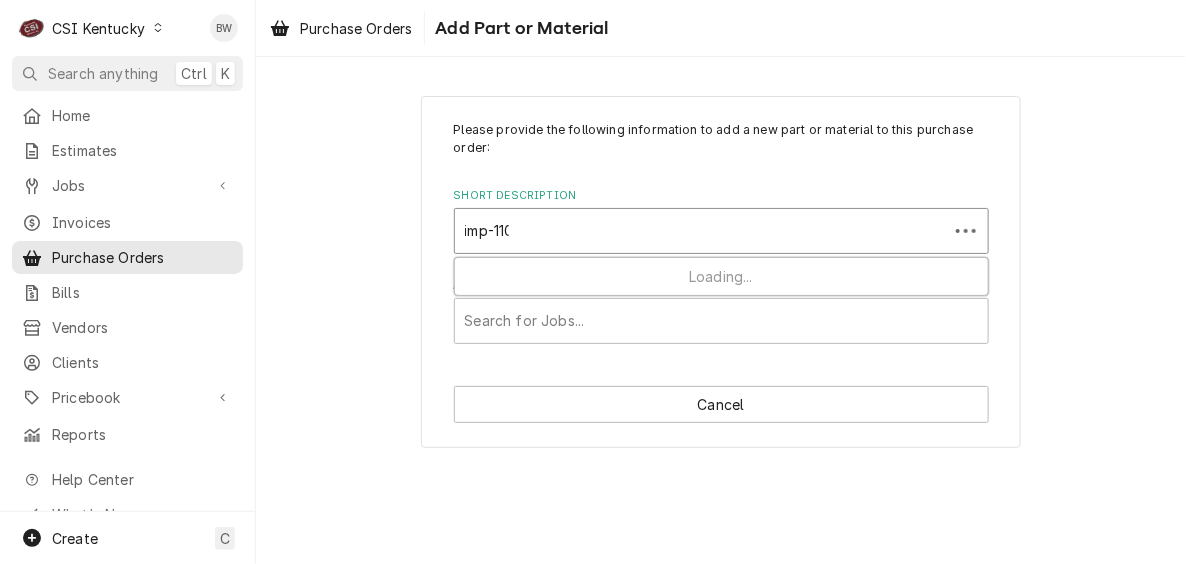 type on "imp-1100" 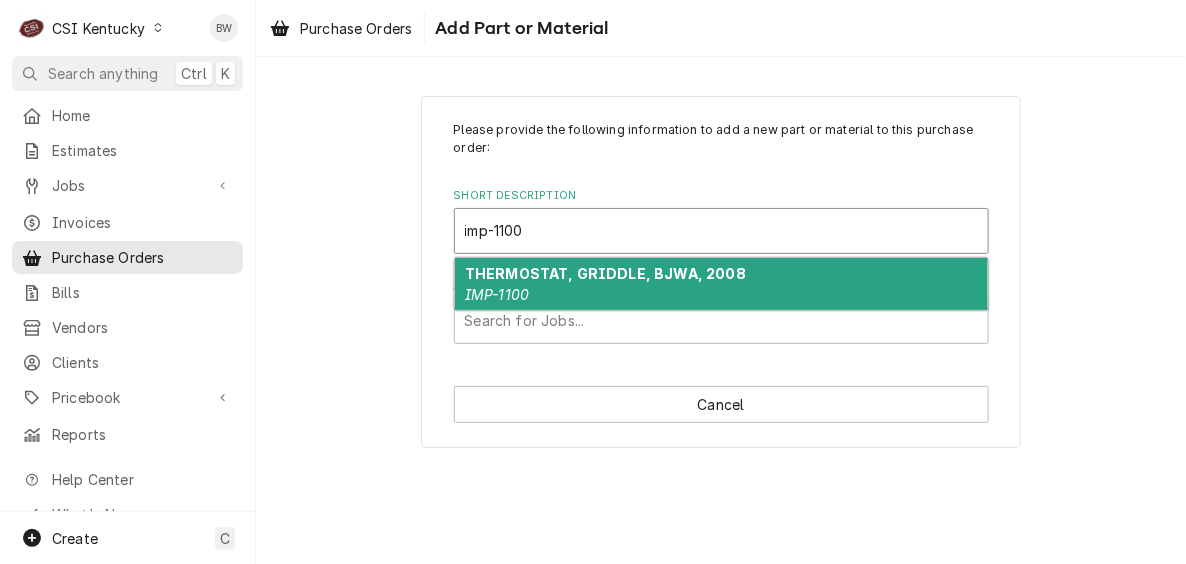 click on "THERMOSTAT, GRIDDLE, BJWA, 2008 IMP-1100" at bounding box center [721, 284] 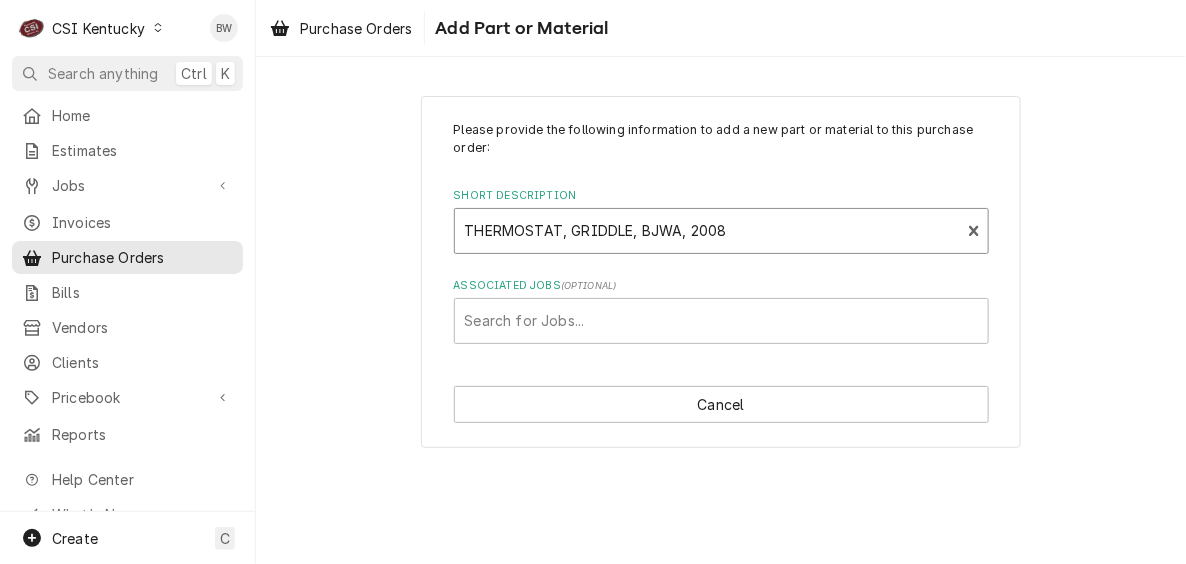 type on "x" 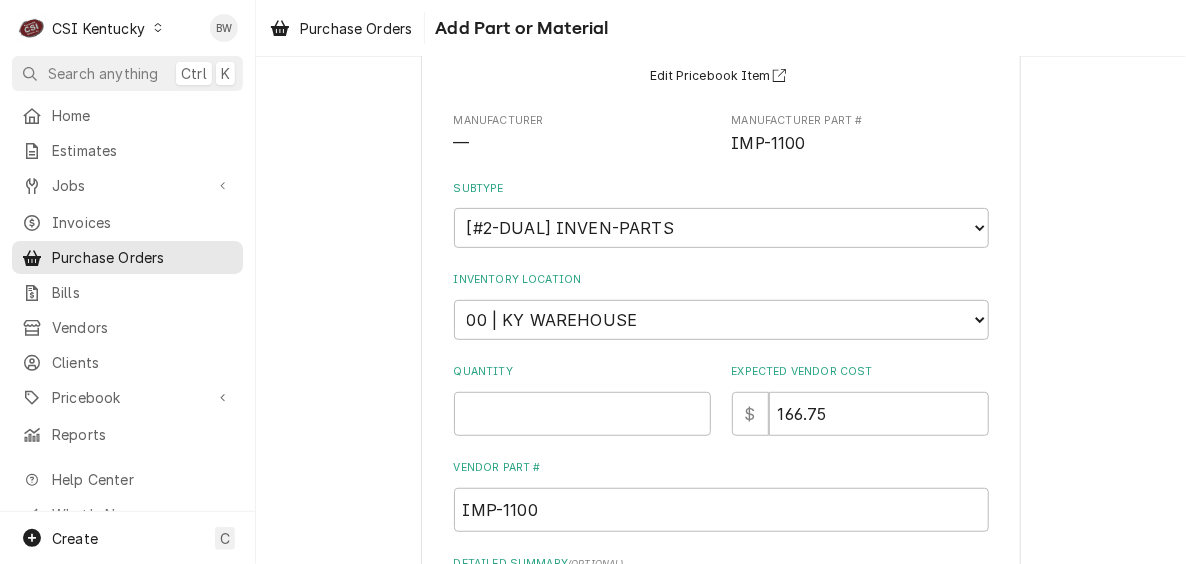 scroll, scrollTop: 200, scrollLeft: 0, axis: vertical 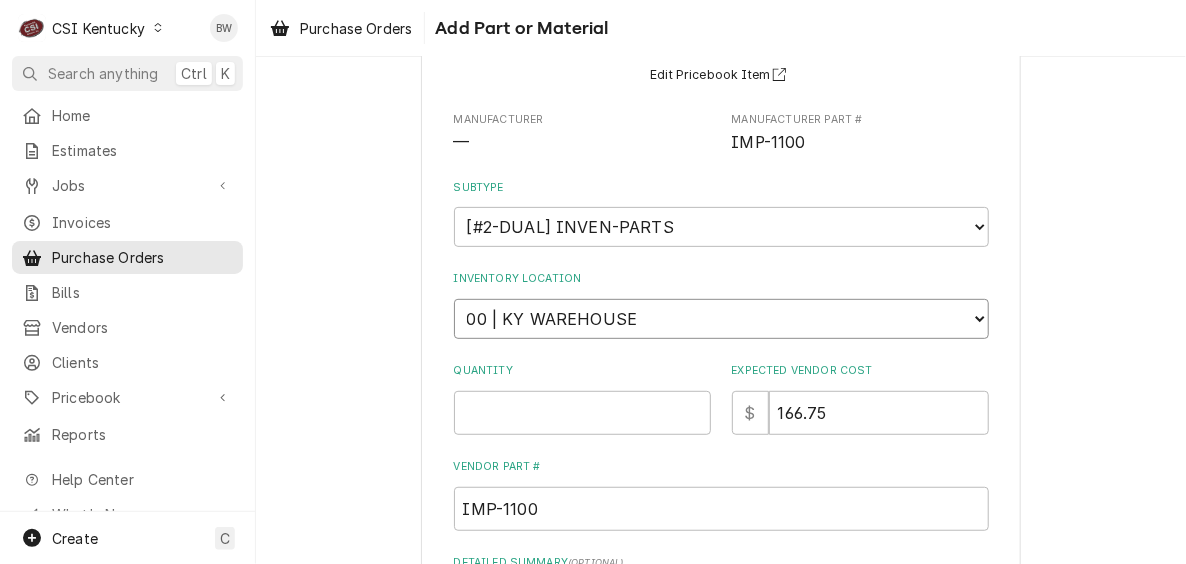 click on "Choose a location... 00 | KY WAREHOUSE 01 | BRYANT JOLLEY V#142 01 | JAY MAIDEN V#141 01 | JEFF HARTLEY V#180 01 | JESUS SALAS V#73 03 | MATT BREWINGTON 04 | RESERVED STOCK 06 | ALTO-SHAAM GO-BOX 06 | MULTIPLEX GO-BOX 06 | RATIONAL GO-BOX 06 | WENDYS GO-BOX 07 | DIRECT SHIP (CUSTOM ADDRESS) 07 | SUBAGENT WARRANTY (CUSTOM ADDRESS)" at bounding box center [721, 319] 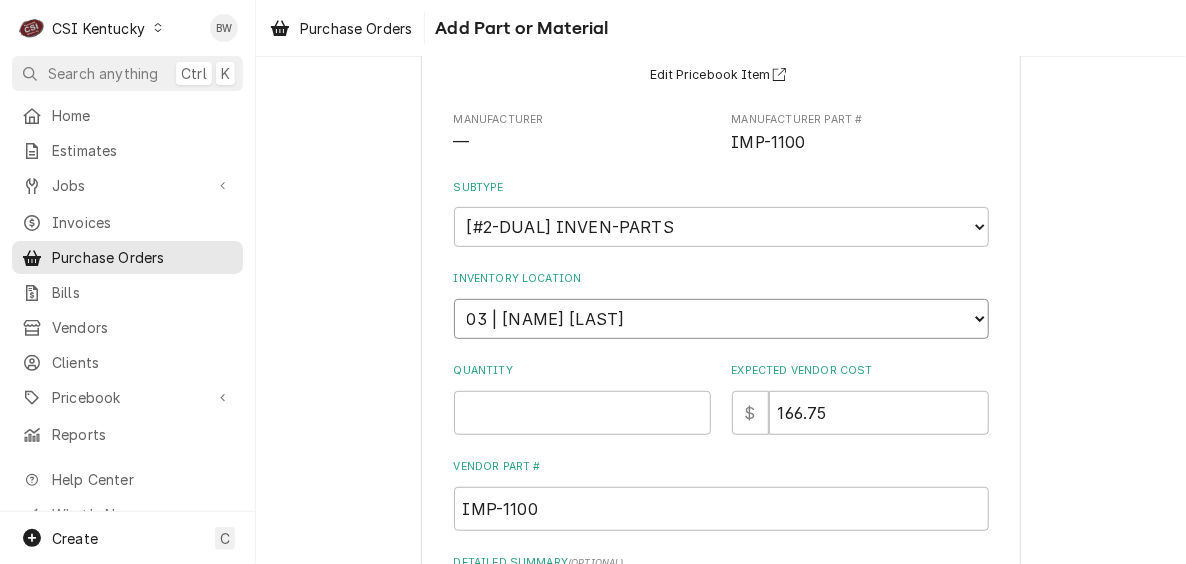 click on "Choose a location... 00 | KY WAREHOUSE 01 | BRYANT JOLLEY V#142 01 | JAY MAIDEN V#141 01 | JEFF HARTLEY V#180 01 | JESUS SALAS V#73 03 | MATT BREWINGTON 04 | RESERVED STOCK 06 | ALTO-SHAAM GO-BOX 06 | MULTIPLEX GO-BOX 06 | RATIONAL GO-BOX 06 | WENDYS GO-BOX 07 | DIRECT SHIP (CUSTOM ADDRESS) 07 | SUBAGENT WARRANTY (CUSTOM ADDRESS)" at bounding box center [721, 319] 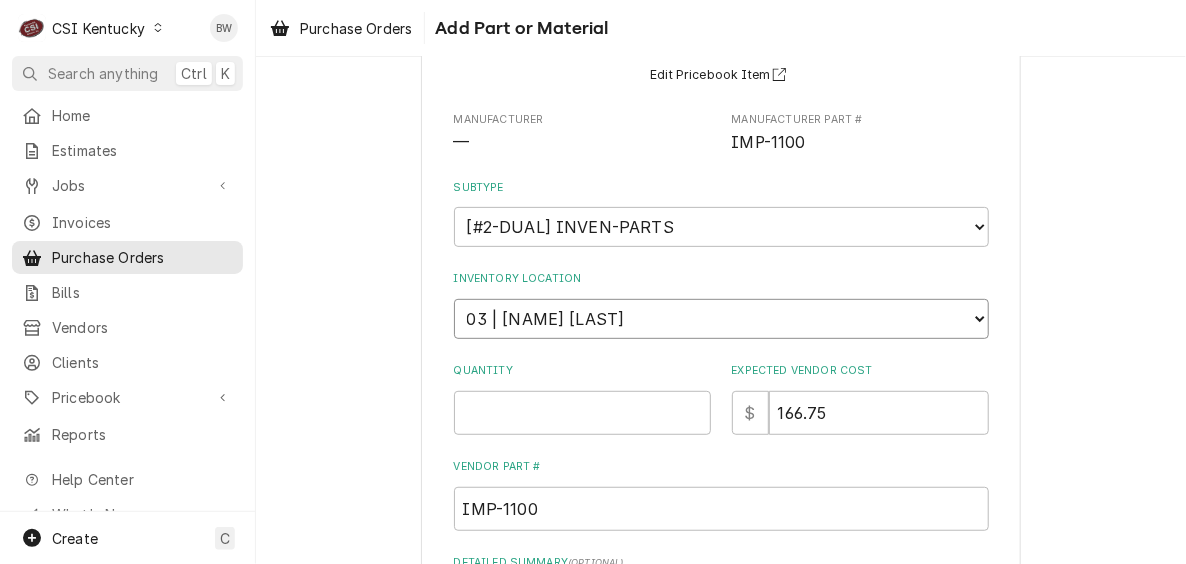 scroll, scrollTop: 300, scrollLeft: 0, axis: vertical 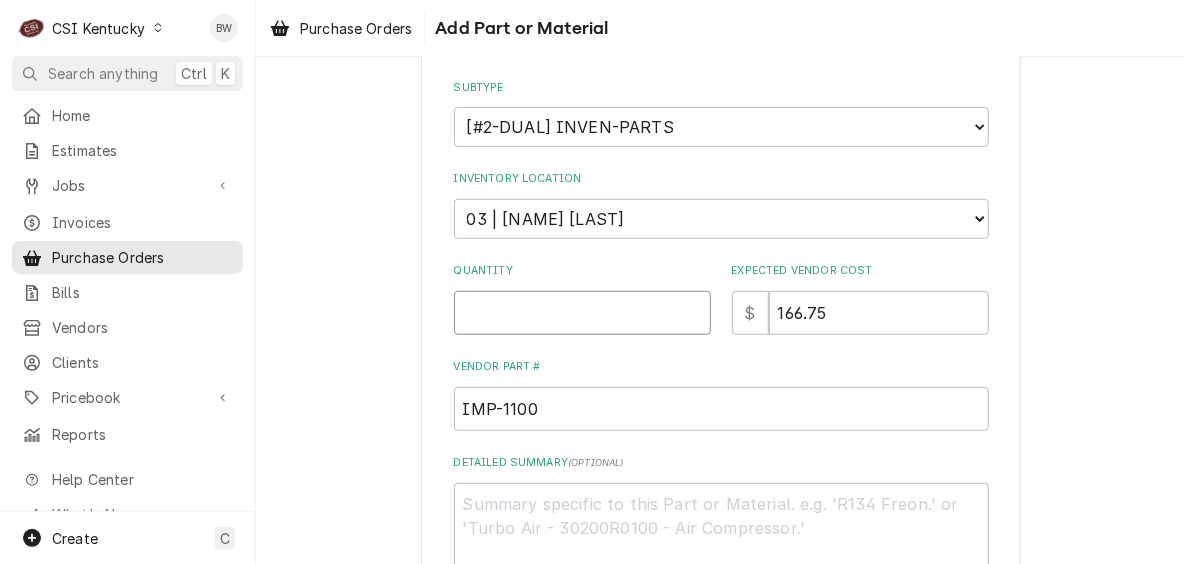 click on "Quantity" at bounding box center [582, 313] 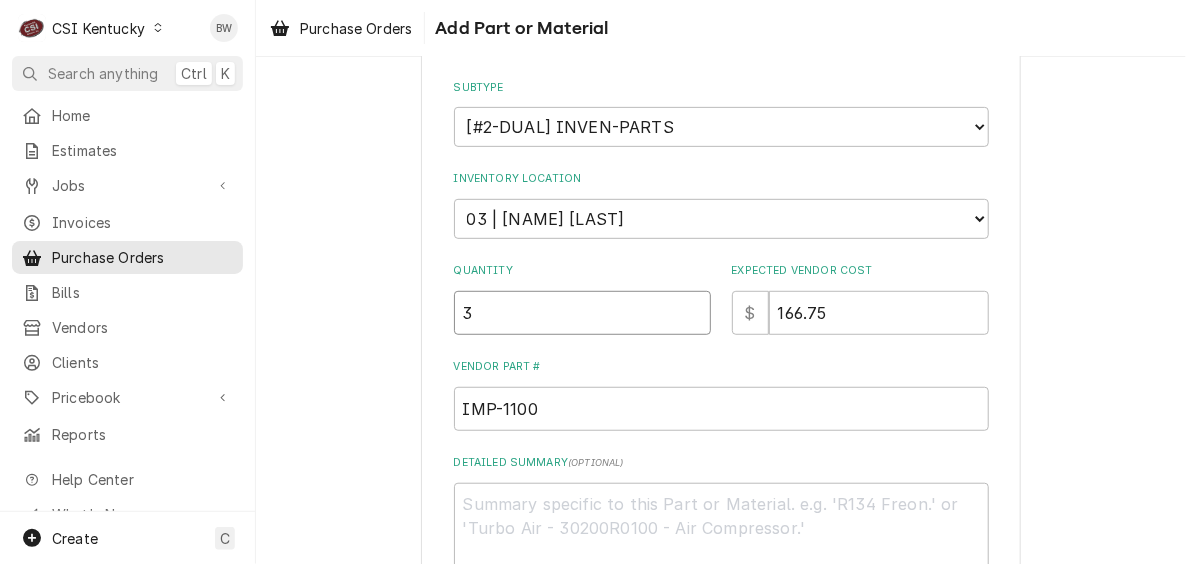 type on "3" 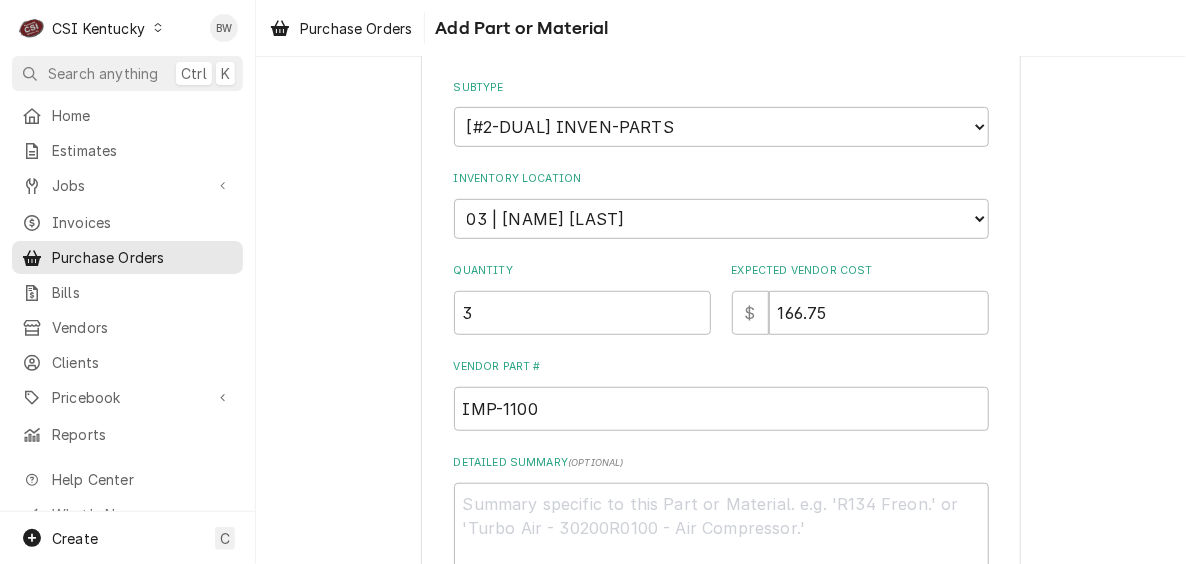 click on "Please provide the following information to add a new part or material to this purchase order: Short Description THERMOSTAT, GRIDDLE, BJWA, 2008 IMP-1100 Edit Pricebook Item    Manufacturer — Manufacturer Part # IMP-1100 Subtype Choose a subtype... [#2-DUAL] AFTERHRS-WH-CHG-2 [#2-DUAL] BEV-EQUIP [#2-DUAL] BEV-MATS [#2-DUAL] CONT-LABR-2 [#2-DUAL] CRANE-LIFT-2 [#2-DUAL] EQUIP-RENT-2 [#2-DUAL] INVEN-PARTS [#2-DUAL] MAINT-SUPPLY [#2-DUAL] MISC-EQUIP [#2-DUAL] MISC-NON-INVEN [#2-DUAL] PROJ-CONT-LABR-2 [#2-DUAL] PROJ-EQUIP [#2-DUAL] PROJ-MATS [#3-BILL] SHOP-TOOLS Inventory Location Choose a location... 00 | KY WAREHOUSE 01 | BRYANT JOLLEY V#142 01 | JAY MAIDEN V#141 01 | JEFF HARTLEY V#180 01 | JESUS SALAS V#73 03 | MATT BREWINGTON 04 | RESERVED STOCK 06 | ALTO-SHAAM GO-BOX 06 | MULTIPLEX GO-BOX 06 | RATIONAL GO-BOX 06 | WENDYS GO-BOX 07 | DIRECT SHIP (CUSTOM ADDRESS) 07 | SUBAGENT WARRANTY (CUSTOM ADDRESS) Quantity 3 Expected Vendor Cost $ 166.75 Vendor Part # IMP-1100 Detailed Summary  ( optional )  ( optional" at bounding box center (721, 282) 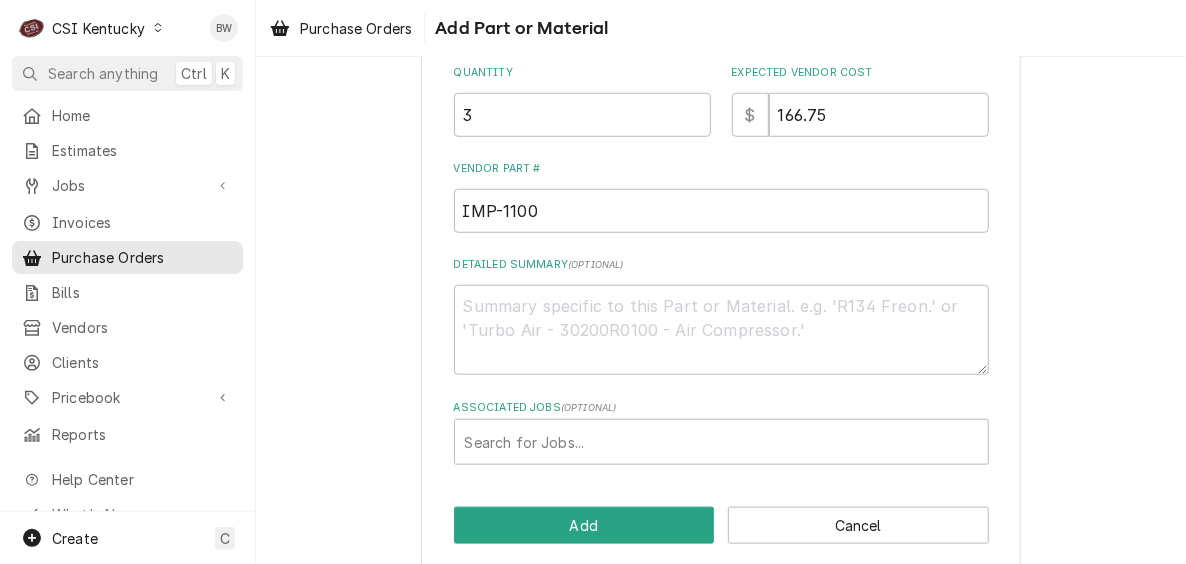 scroll, scrollTop: 518, scrollLeft: 0, axis: vertical 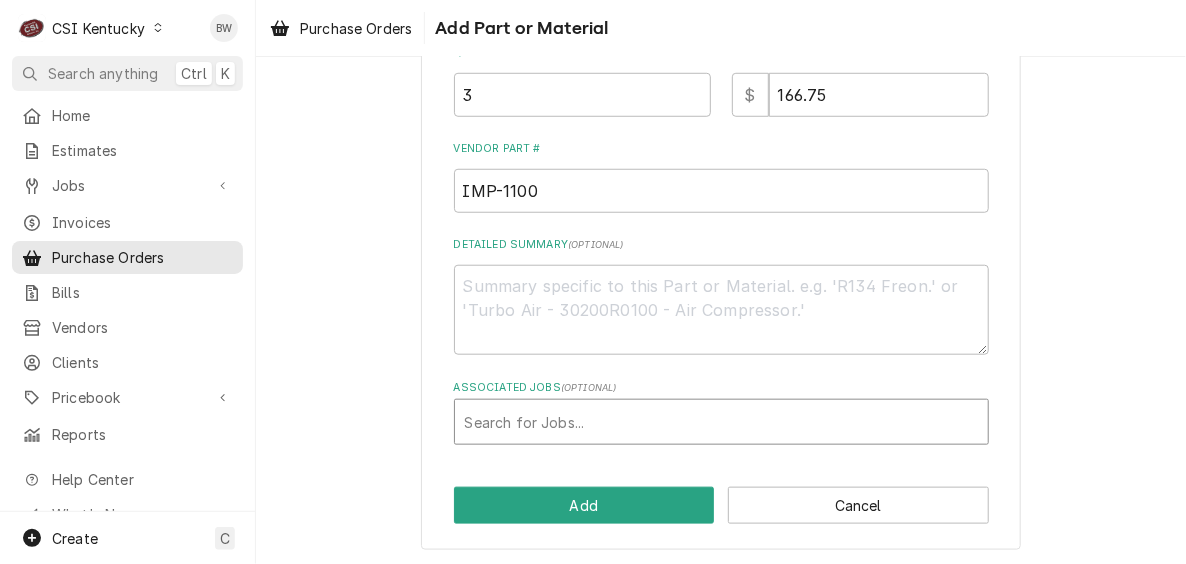 click at bounding box center [721, 422] 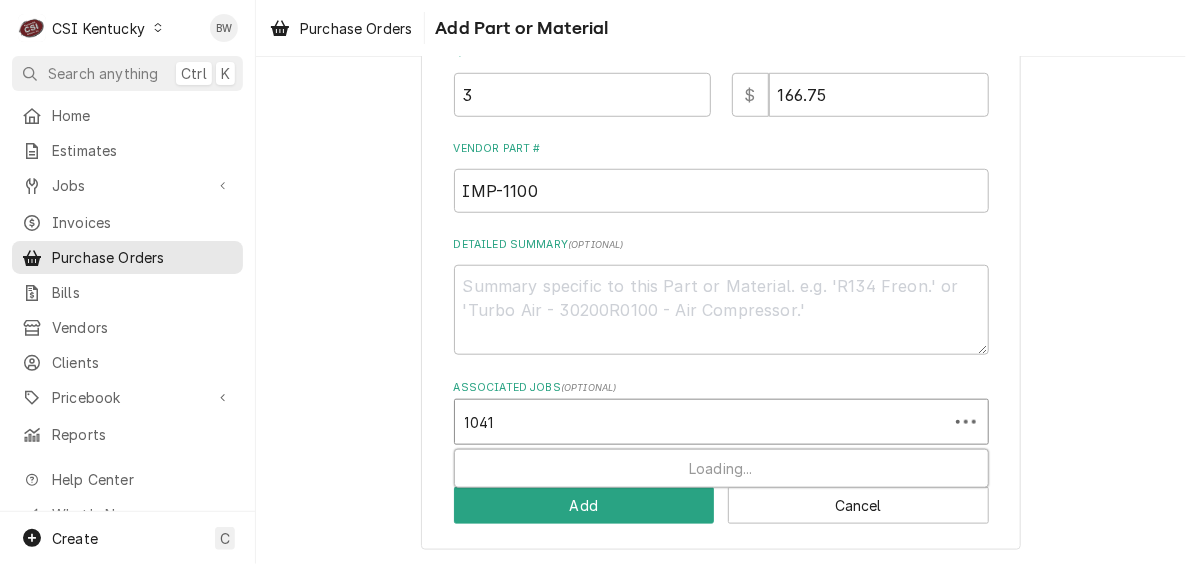 type on "10416" 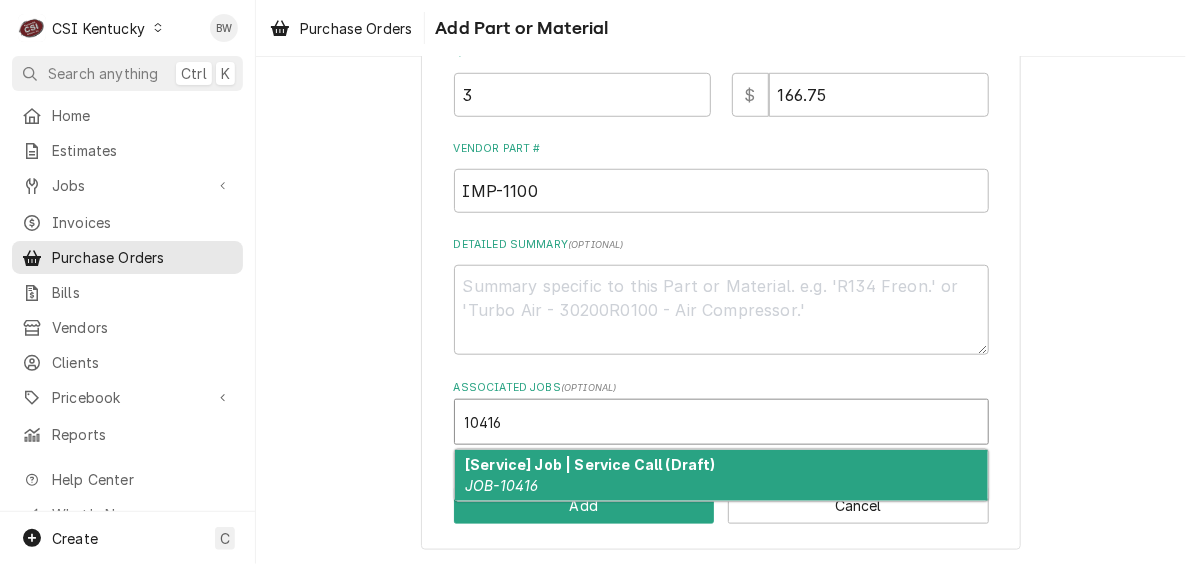 click on "[Service] Job | Service Call (Draft)" at bounding box center [590, 464] 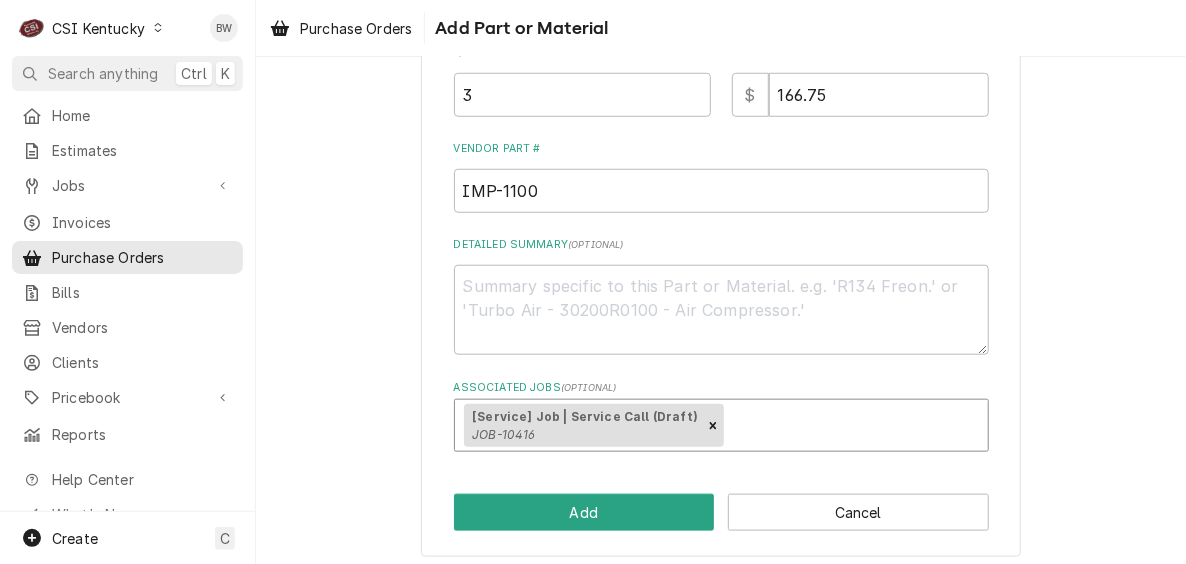 scroll, scrollTop: 525, scrollLeft: 0, axis: vertical 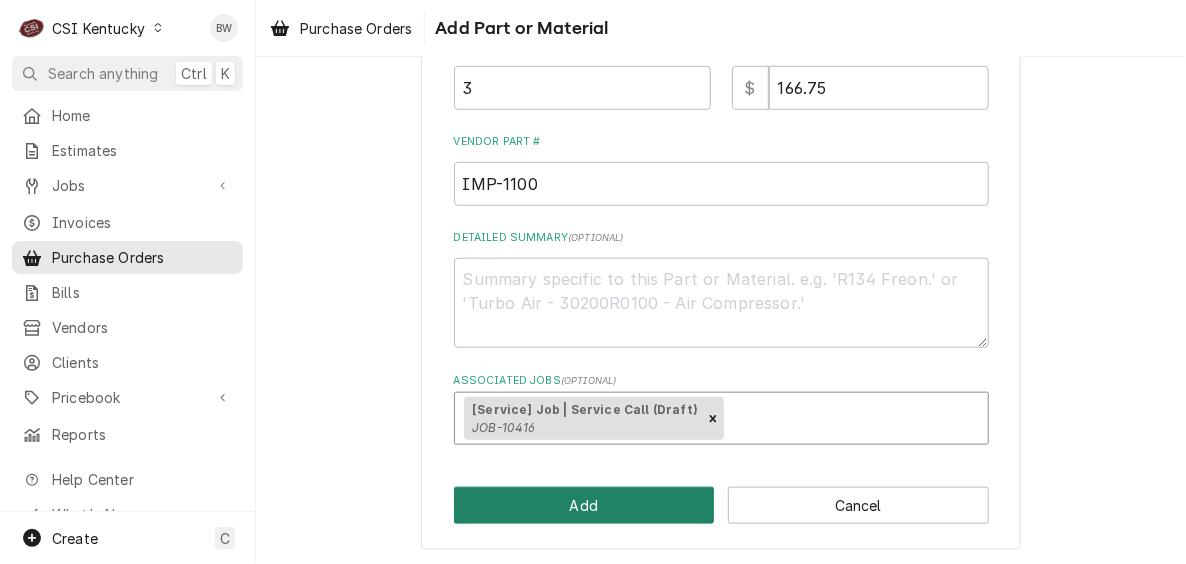 click on "Add" at bounding box center (584, 505) 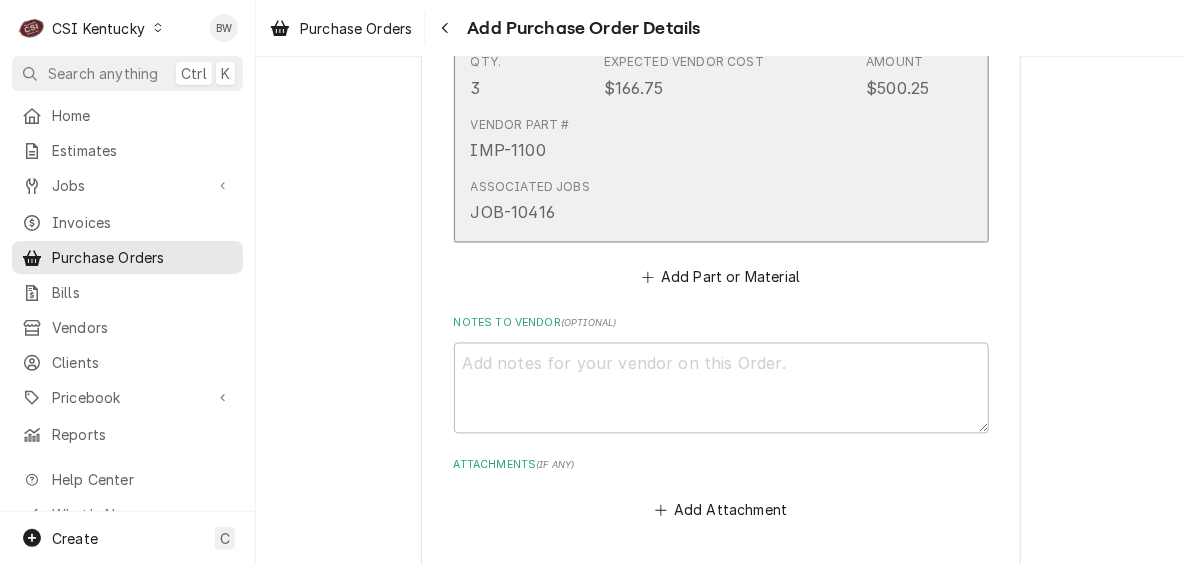 scroll, scrollTop: 1300, scrollLeft: 0, axis: vertical 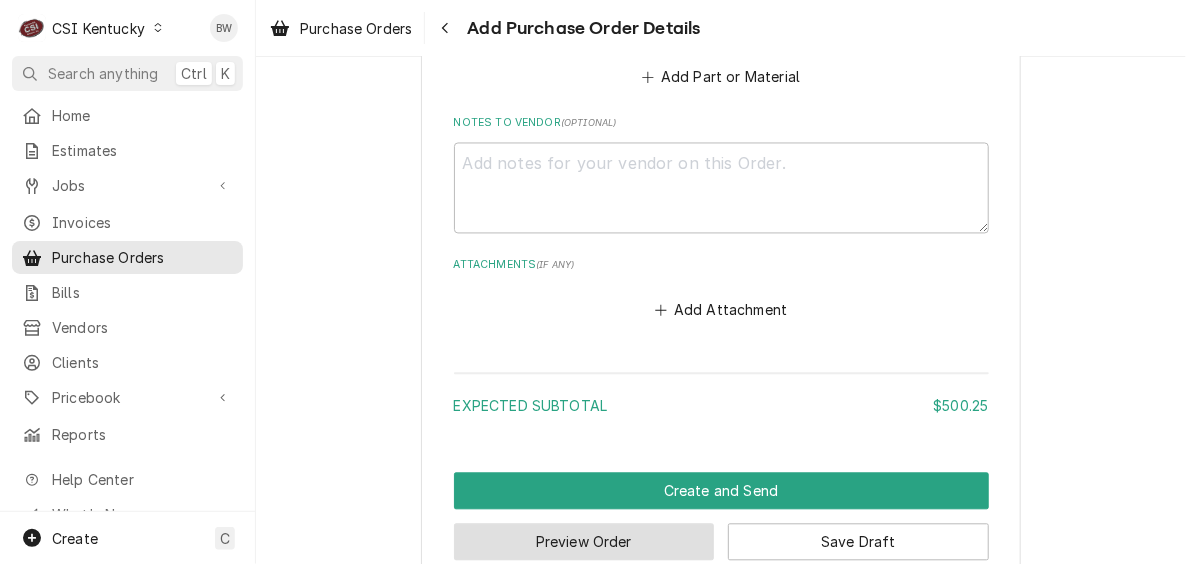 click on "Preview Order" at bounding box center [584, 542] 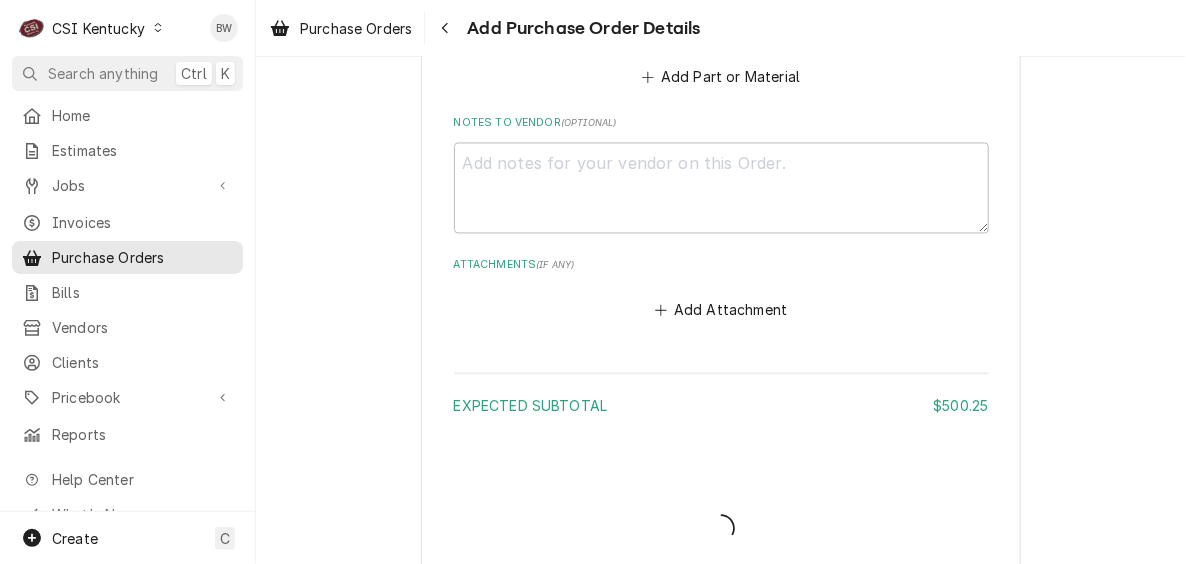 type on "x" 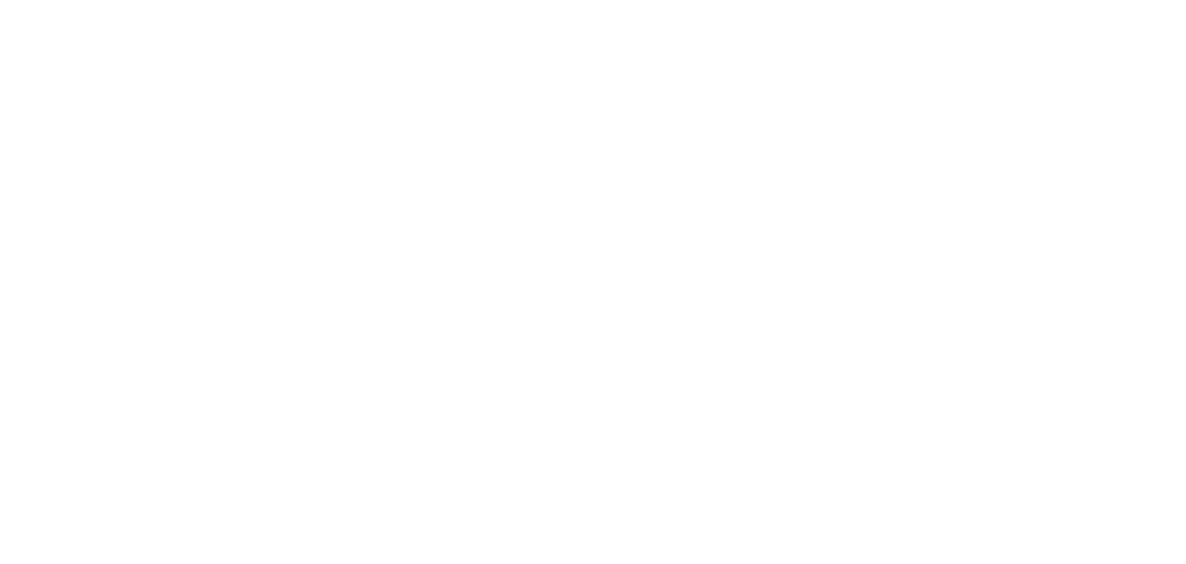 scroll, scrollTop: 0, scrollLeft: 0, axis: both 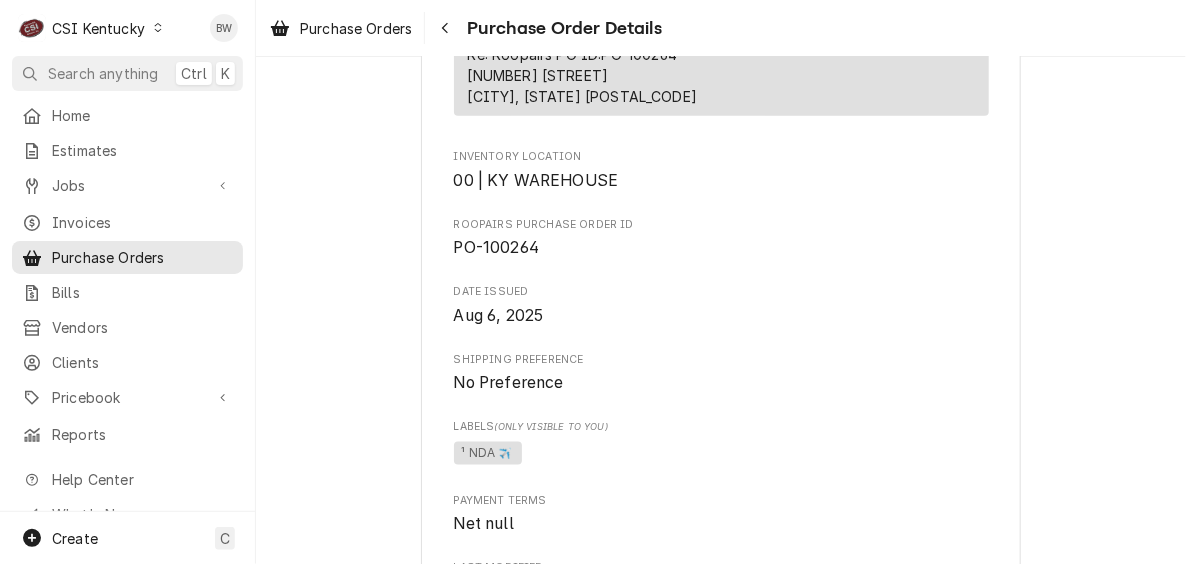 click on "Draft Preview Vendor PARTSTOWN PARTS TOWN
1200 N Greenbriar Dr
Addison, IL 60101 Bill To CSI Kentucky CSI Commercial Services Inc
11360 Bluegrass Parkway
Louisville, KY 40299 (502) 806-5000 serviceky@csi1.com Ship To CSI Kentucky Re: Roopairs PO ID:  PO-100264 11360 Bluegrass Parkway
Louisville, KY 40299 Inventory Location 00 | KY WAREHOUSE Roopairs Purchase Order ID PO-100264 Date Issued Aug 6, 2025 Shipping Preference No Preference Labels  (Only Visible to You) ¹ NDA ✈️ Payment Terms Net null Last Modified Wed, Aug 6th, 2025 - 4:26 PM Parts and Materials Short Description THERMOSTAT, GRIDDLE, BJWA, 2008 Manufacturer — Manufacturer Part # IMP-1100 Subtype [#2-DUAL] INVEN-PARTS Inventory Location 03 | MATT BREWINGTON Qty. 3 Expected Vendor Cost $166.75 Amount $500.25 Vendor Part # IMP-1100 Associated Jobs JOB-10416 Associated Jobs Draft Job | Service Call Expected Subtotal $500.25 Create and Send Download PDF Edit Draft" at bounding box center [721, 451] 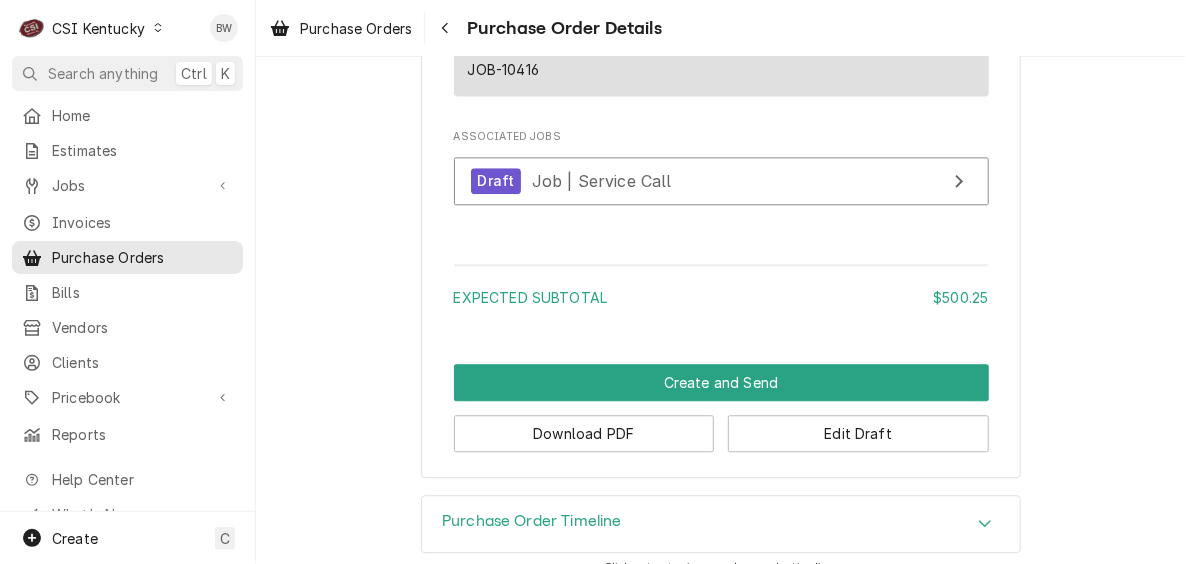 scroll, scrollTop: 1574, scrollLeft: 0, axis: vertical 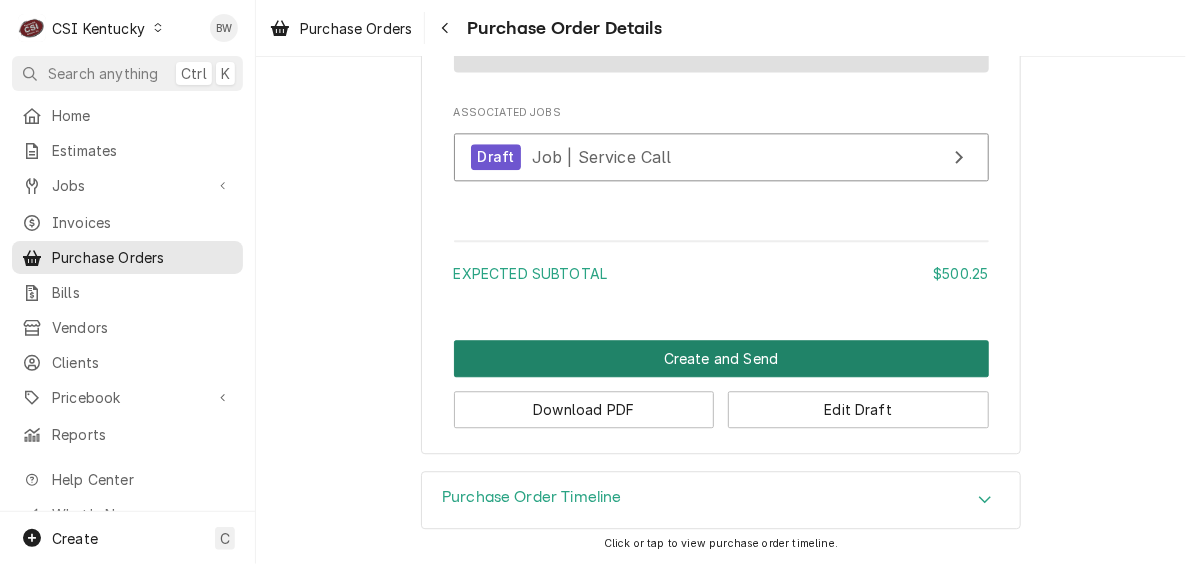 click on "Create and Send" at bounding box center [721, 358] 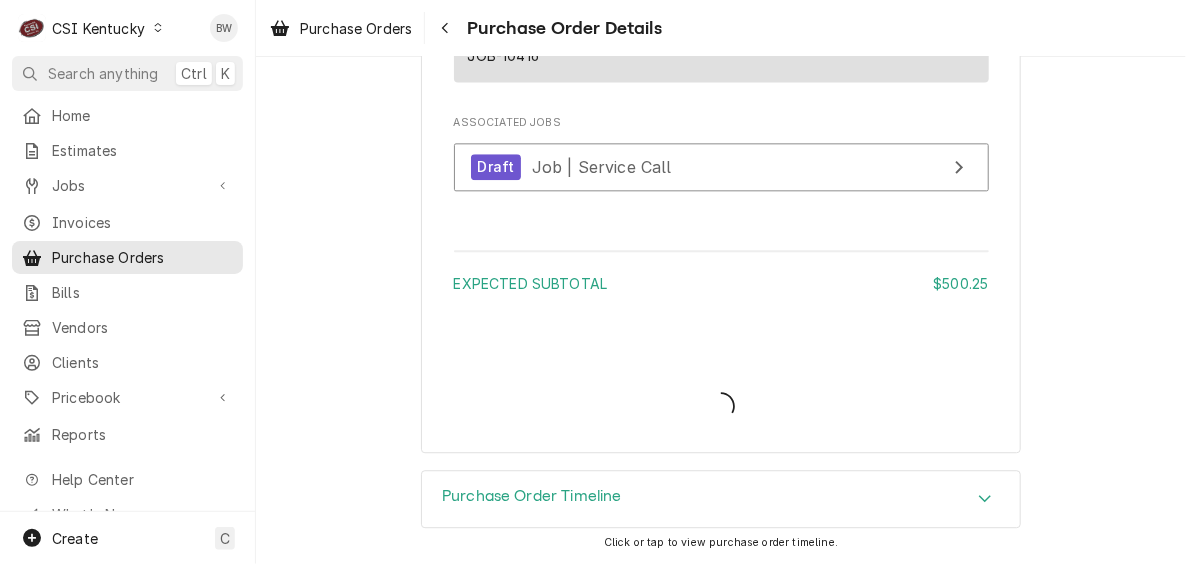 scroll, scrollTop: 1562, scrollLeft: 0, axis: vertical 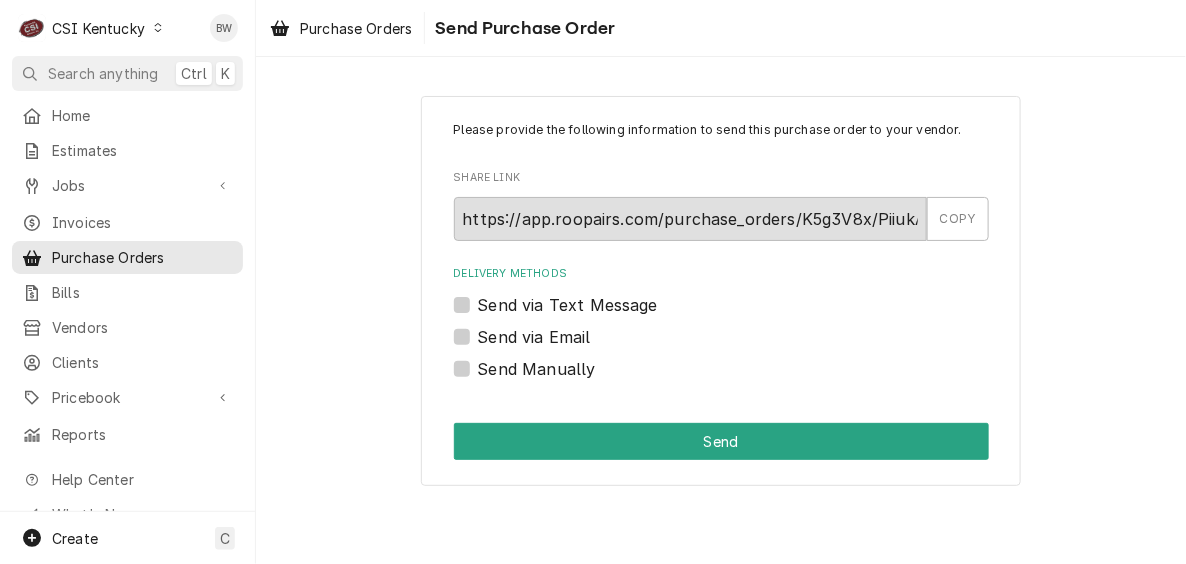 click on "Send Manually" at bounding box center (537, 369) 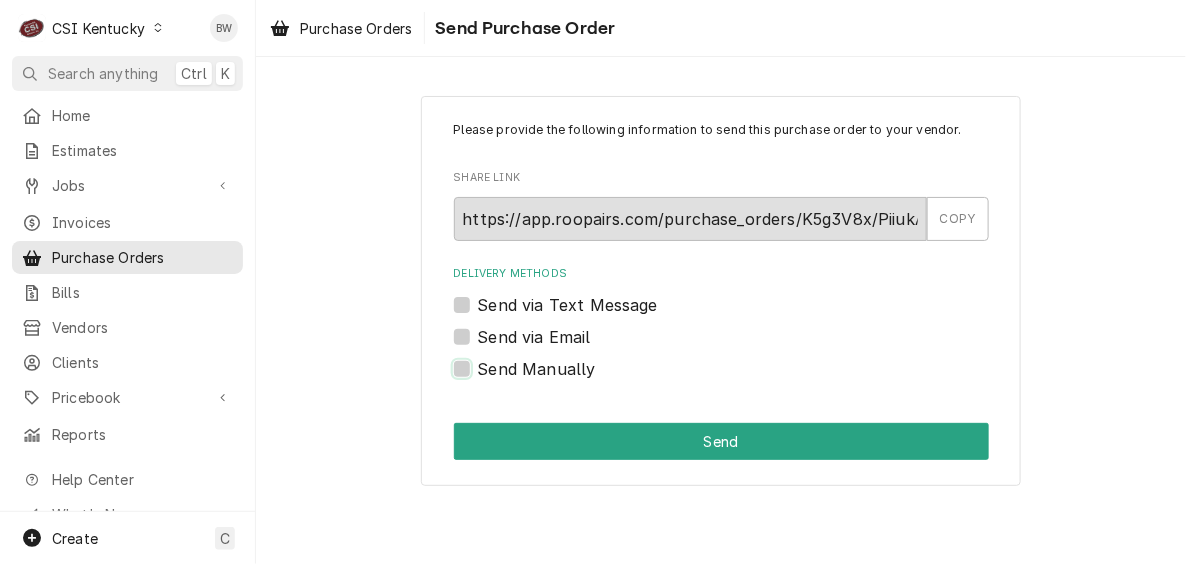 click on "Send Manually" at bounding box center [745, 379] 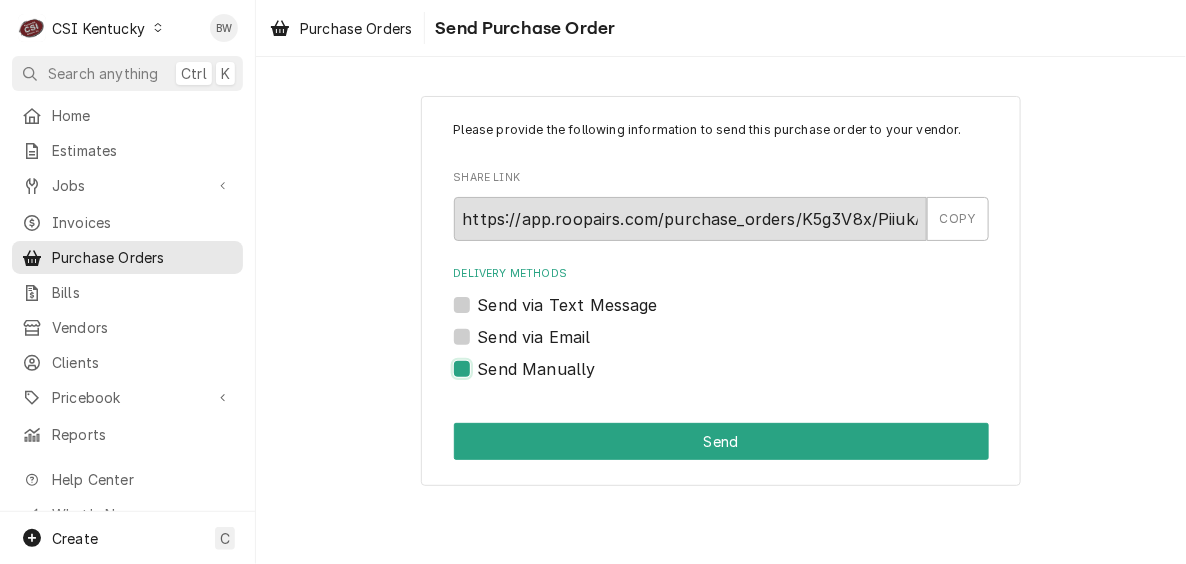 checkbox on "true" 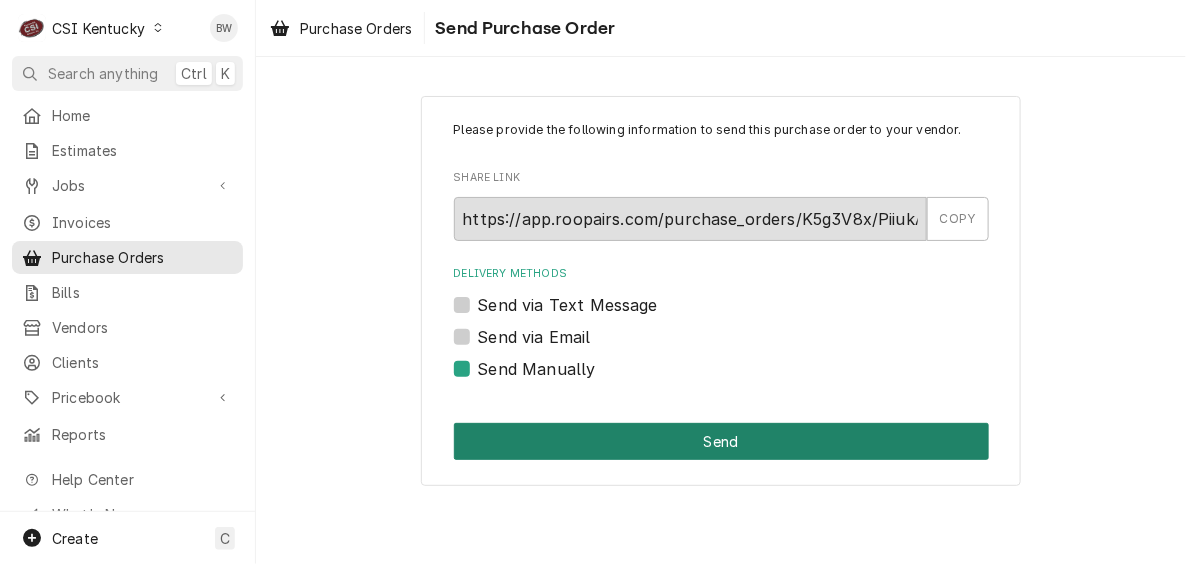 click on "Send" at bounding box center (721, 441) 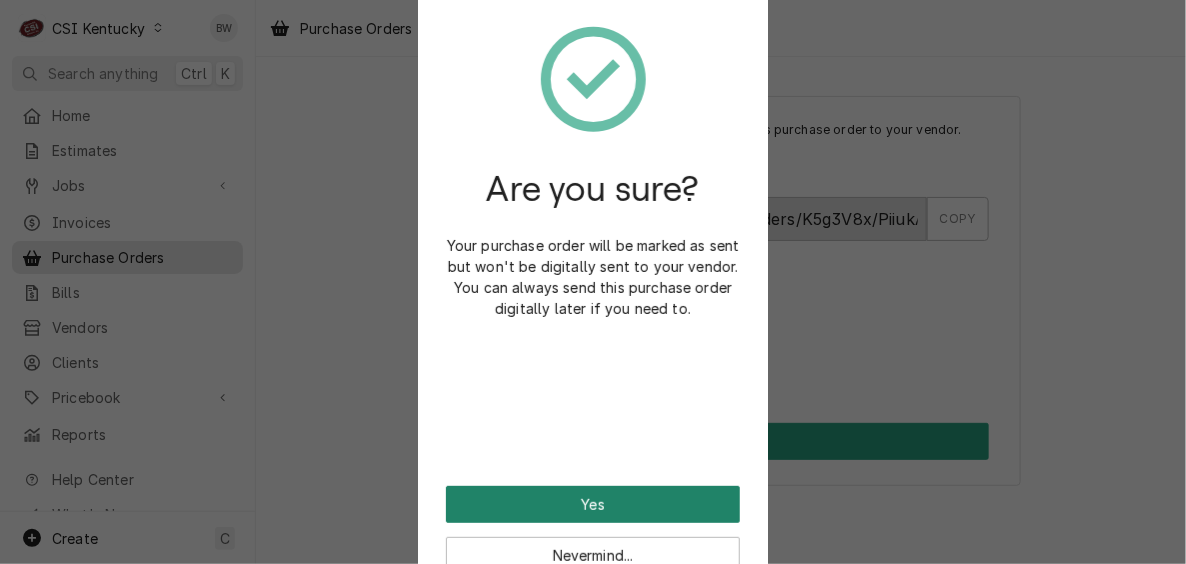 click on "Yes" at bounding box center [593, 504] 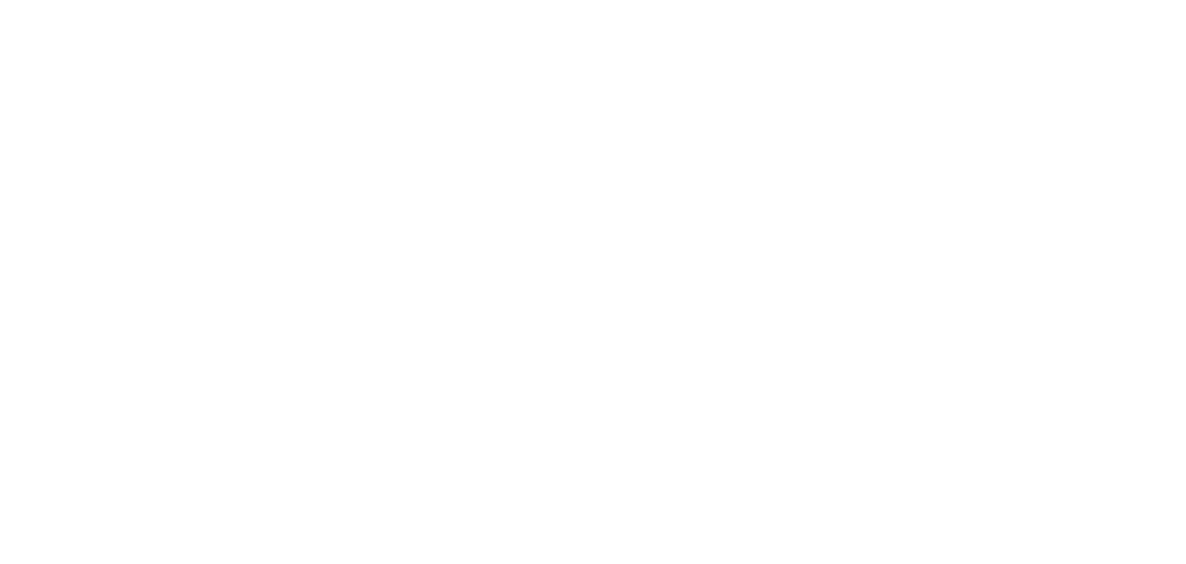 scroll, scrollTop: 0, scrollLeft: 0, axis: both 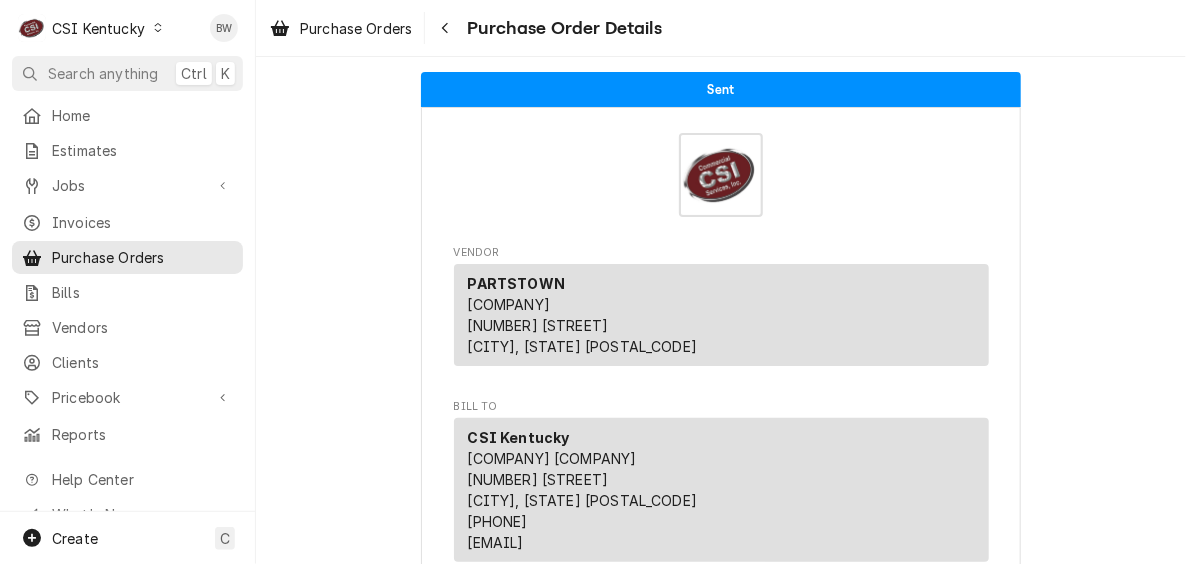 click on "Sent Vendor PARTSTOWN PARTS TOWN
1200 N Greenbriar Dr
Addison, IL 60101 Bill To CSI Kentucky CSI Commercial Services Inc
11360 Bluegrass Parkway
Louisville, KY 40299 (502) 806-5000 serviceky@csi1.com Ship To CSI Kentucky Re: Roopairs PO ID:  PO-100264 11360 Bluegrass Parkway
Louisville, KY 40299 Inventory Location 00 | KY WAREHOUSE Roopairs Purchase Order ID PO-100264 Date Issued Aug 6, 2025 Shipping Preference No Preference Labels  (Only Visible to You) ¹ NDA ✈️ Payment Terms Net null Sent On Wed, Aug 6th, 2025 - 4:28 PM Last Modified Wed, Aug 6th, 2025 - 4:28 PM Parts and Materials Short Description THERMOSTAT, GRIDDLE, BJWA, 2008 Manufacturer — Manufacturer Part # IMP-1100 Subtype [#2-DUAL] INVEN-PARTS Inventory Location 03 | MATT BREWINGTON Qty. 3 Expected Vendor Cost $166.75 Amount $500.25 Vendor Part # IMP-1100 Associated Jobs JOB-10416 Associated Jobs Draft Job | Service Call Expected Subtotal $500.25 Mark as Acknowledged Mark as Shipped Mark as Delivered Mark as Stocked Revise Order" at bounding box center [721, 1212] 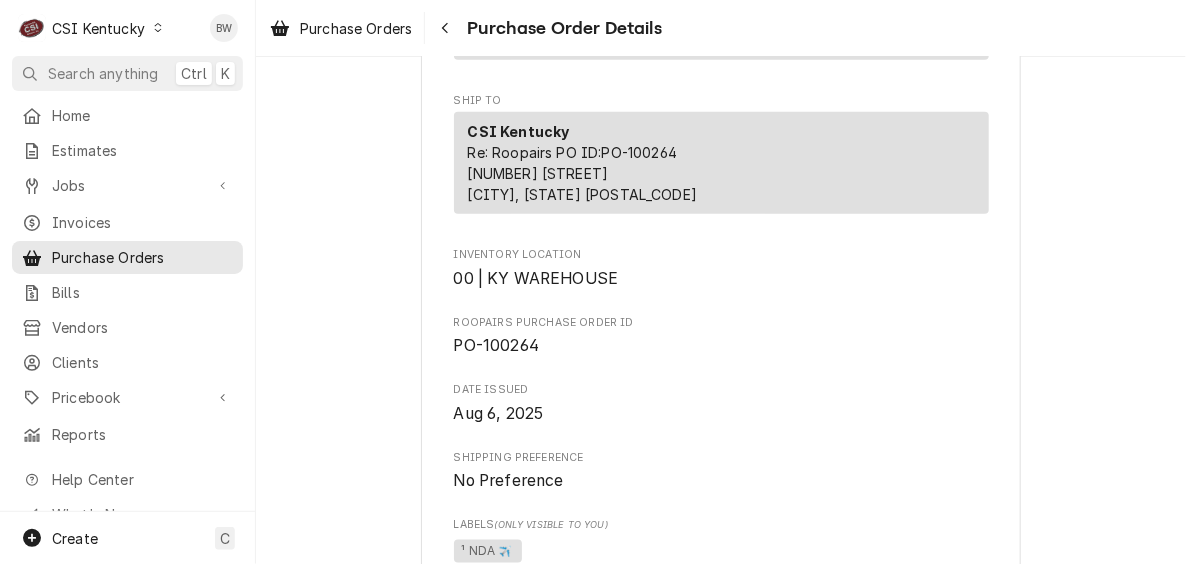 scroll, scrollTop: 600, scrollLeft: 0, axis: vertical 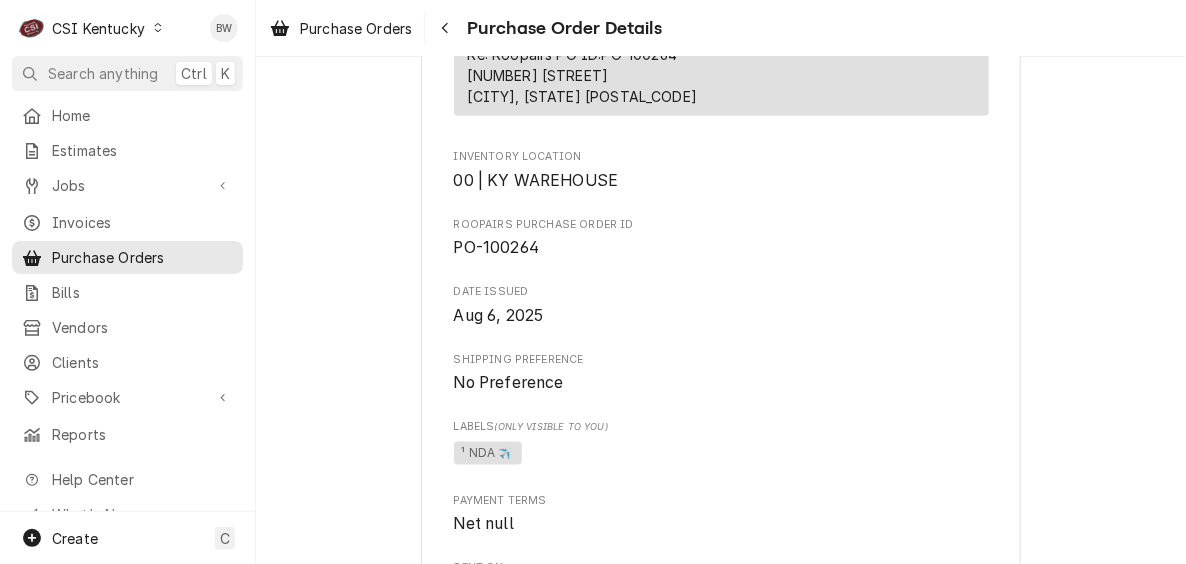 click at bounding box center (158, 28) 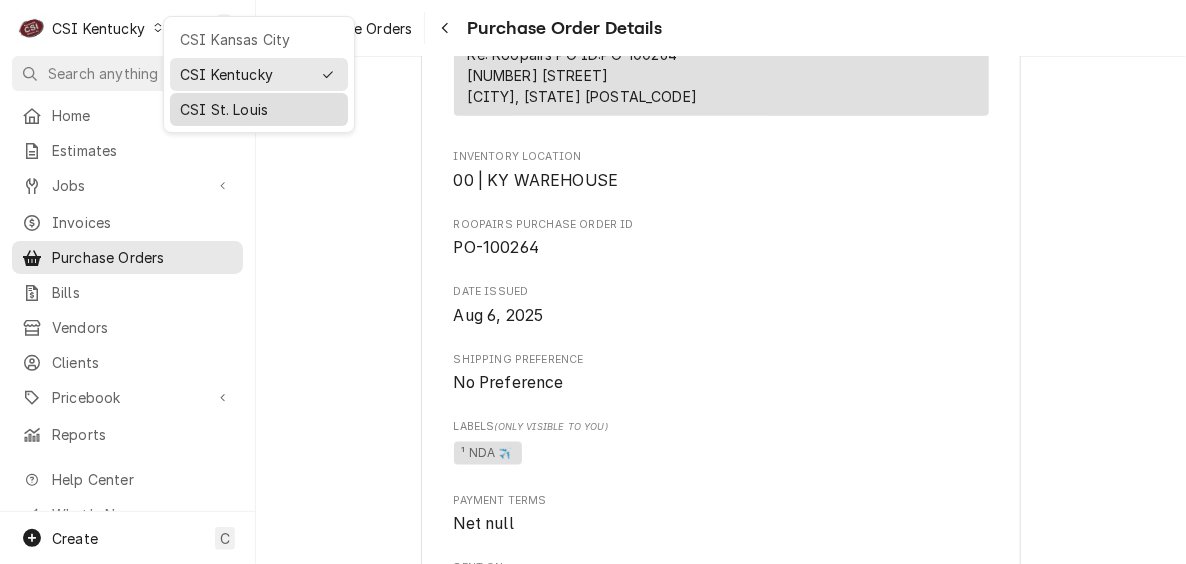 click on "CSI St. Louis" at bounding box center [259, 109] 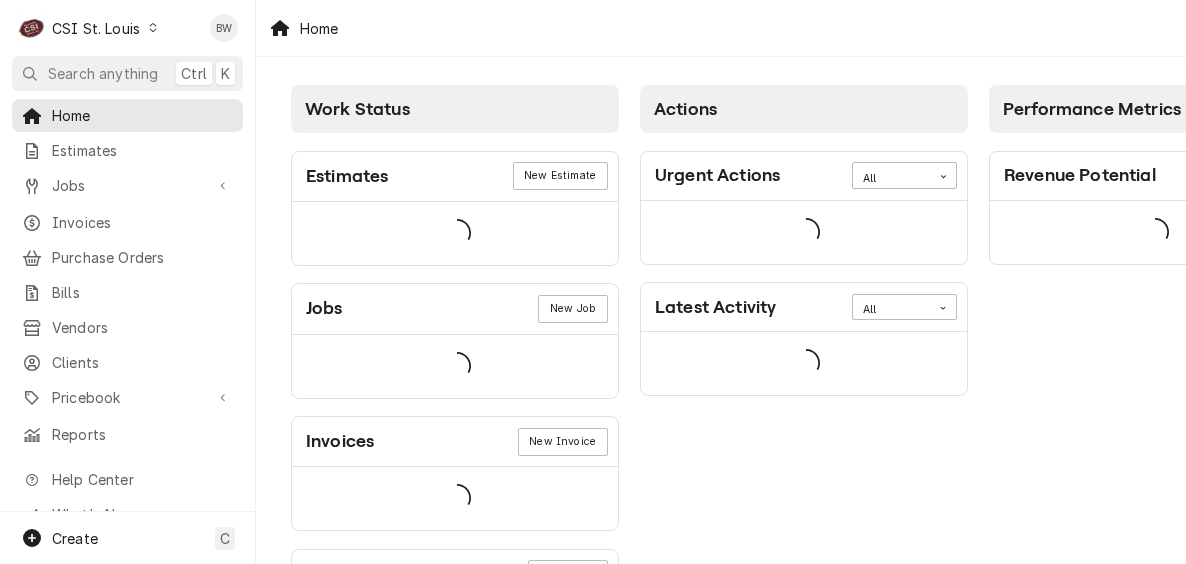 scroll, scrollTop: 0, scrollLeft: 0, axis: both 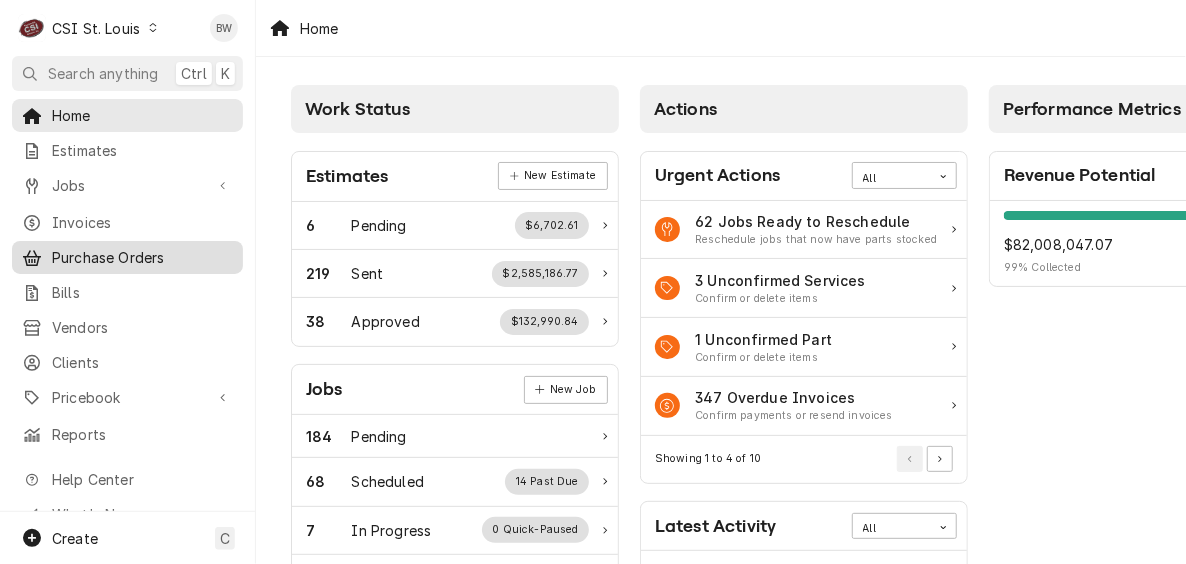 click on "Purchase Orders" at bounding box center [142, 257] 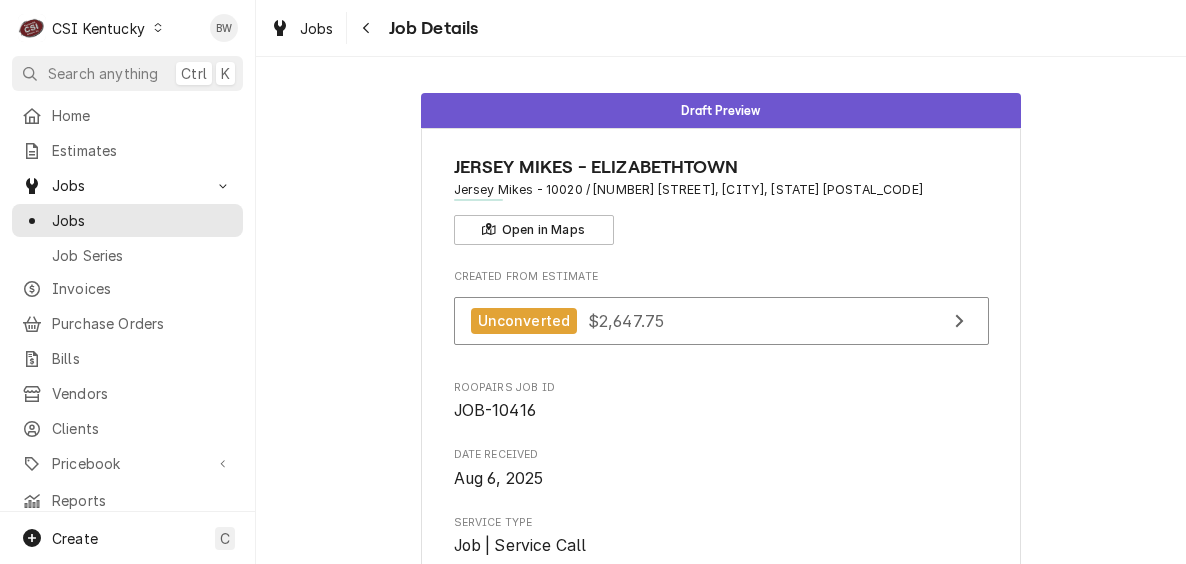scroll, scrollTop: 0, scrollLeft: 0, axis: both 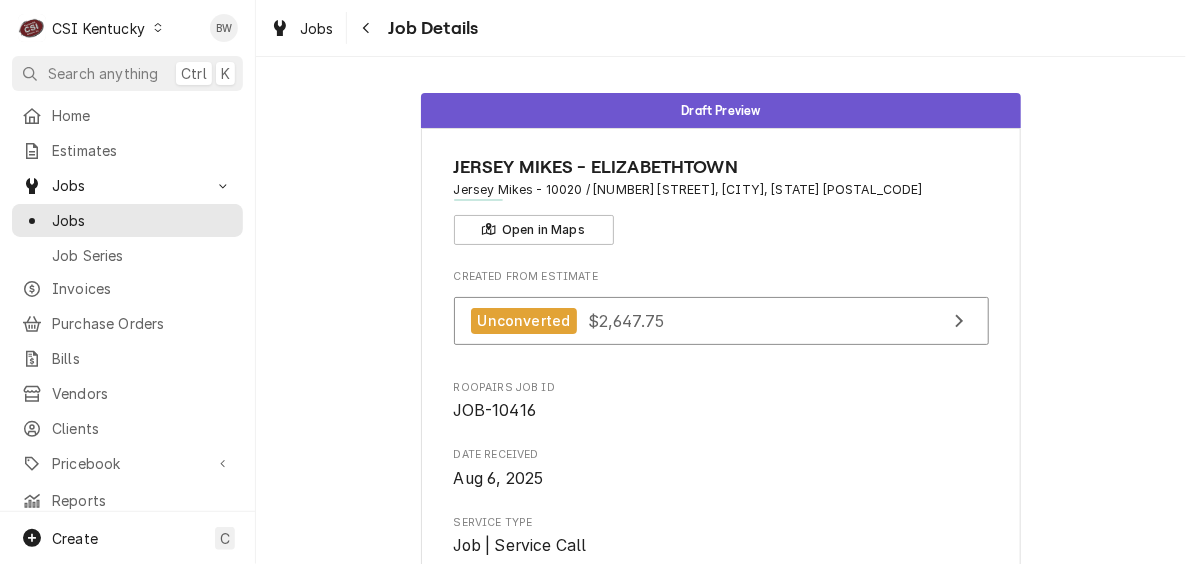 click at bounding box center (158, 28) 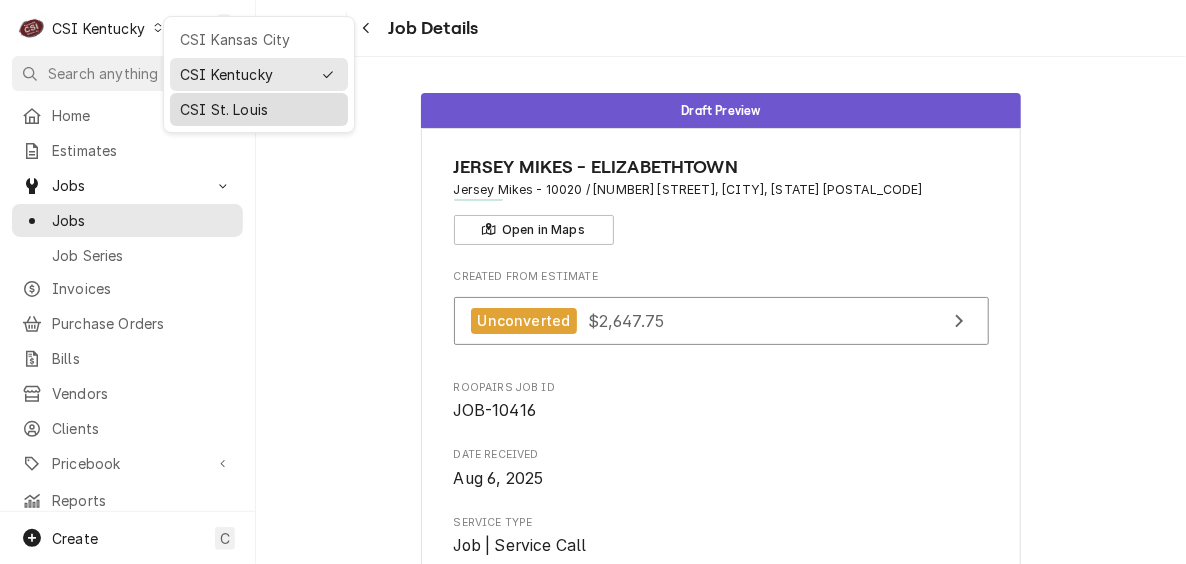 click on "CSI St. Louis" at bounding box center (259, 109) 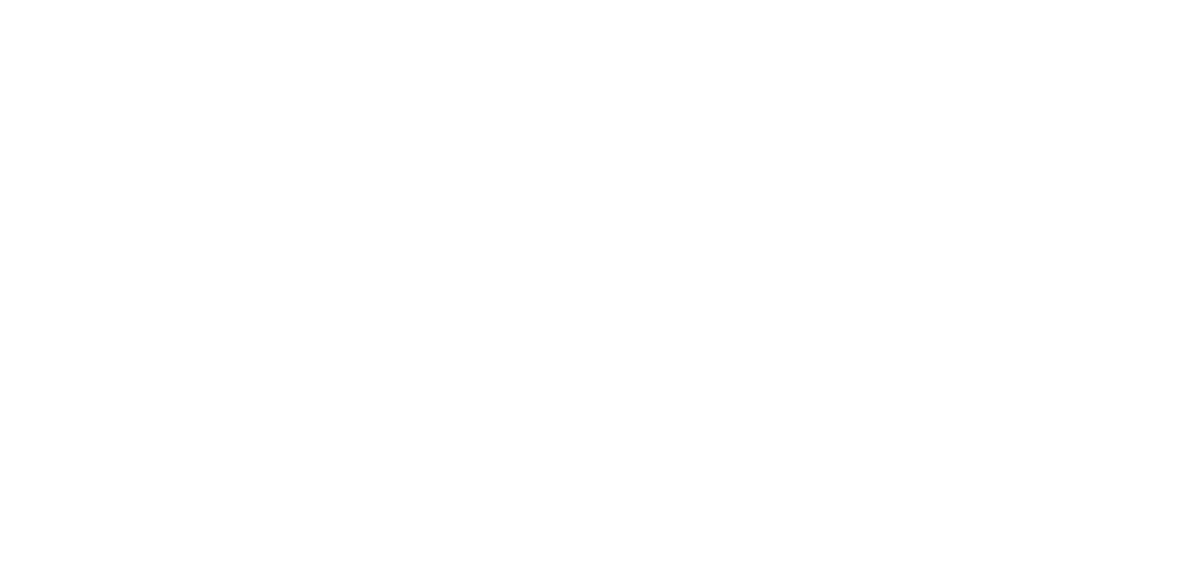 scroll, scrollTop: 0, scrollLeft: 0, axis: both 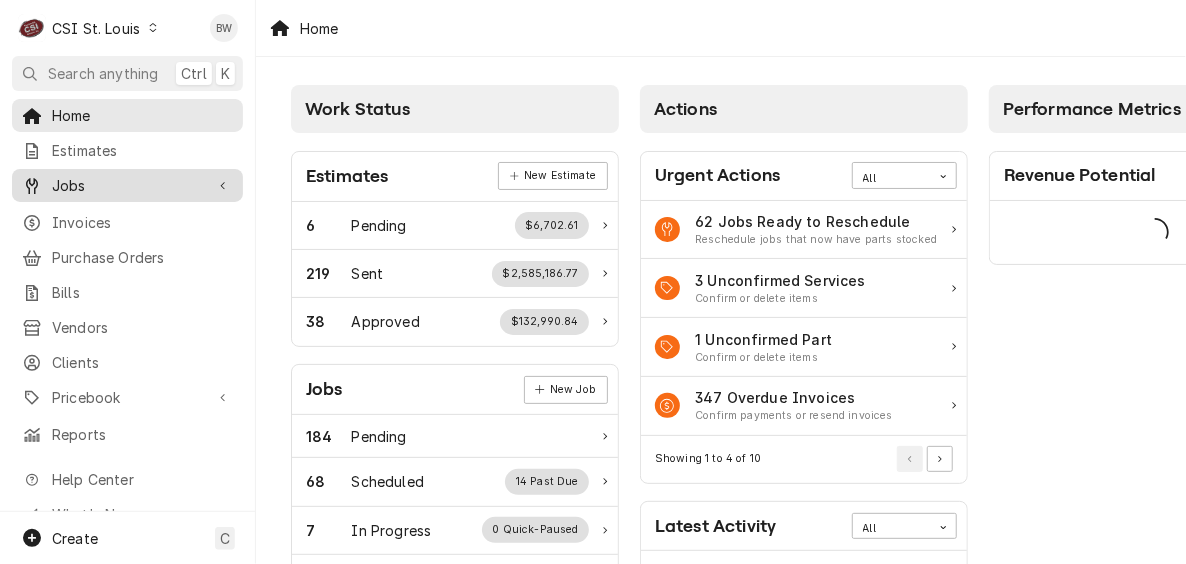 click on "Jobs" at bounding box center [127, 185] 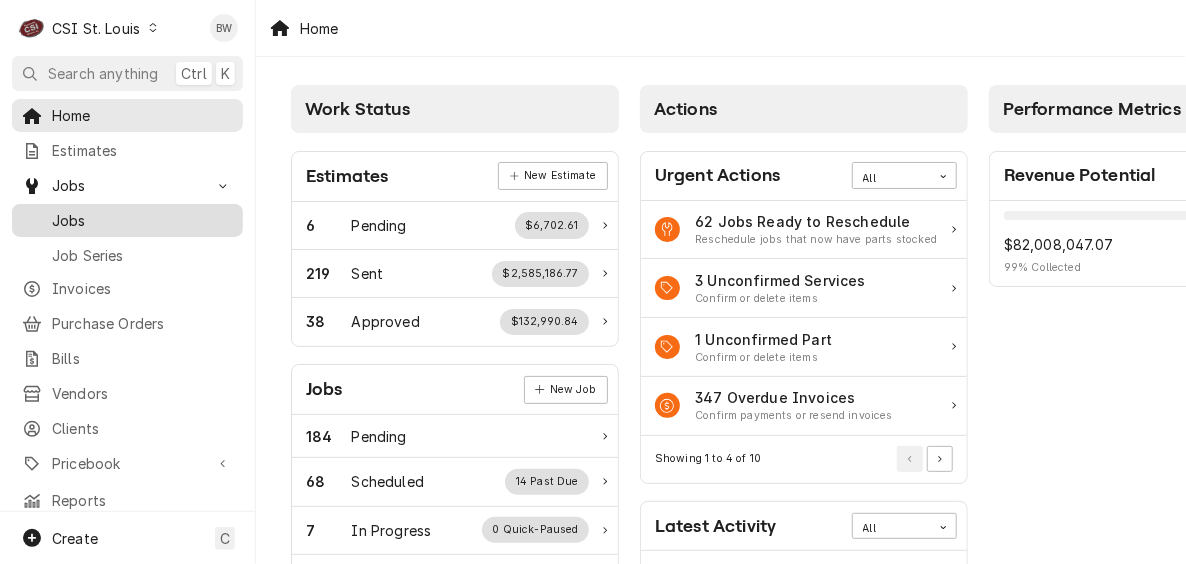 click on "Jobs" at bounding box center (142, 220) 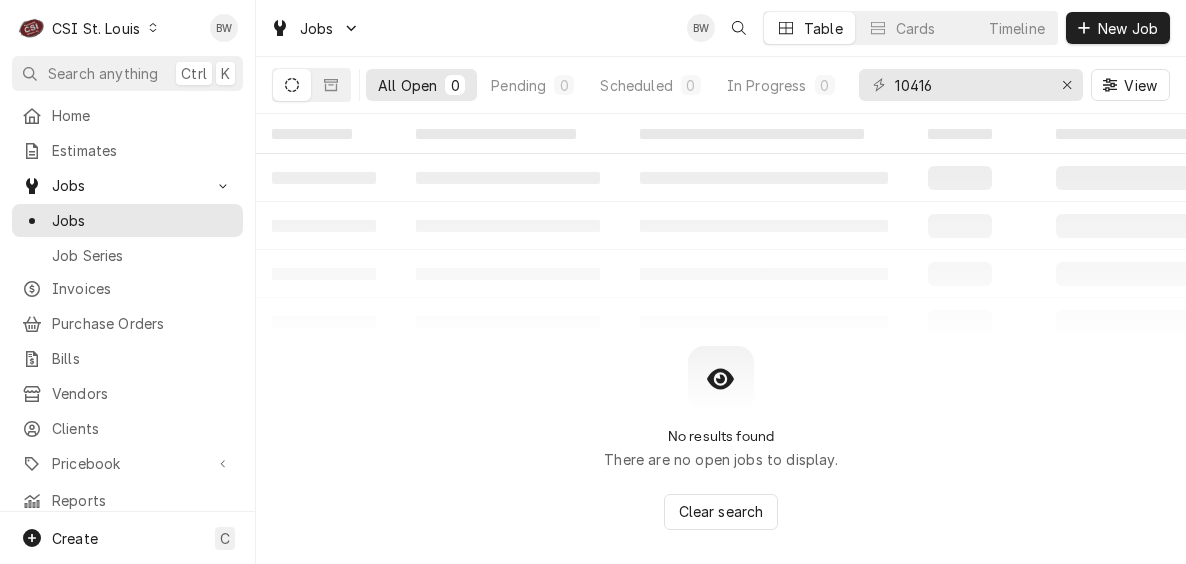 scroll, scrollTop: 0, scrollLeft: 0, axis: both 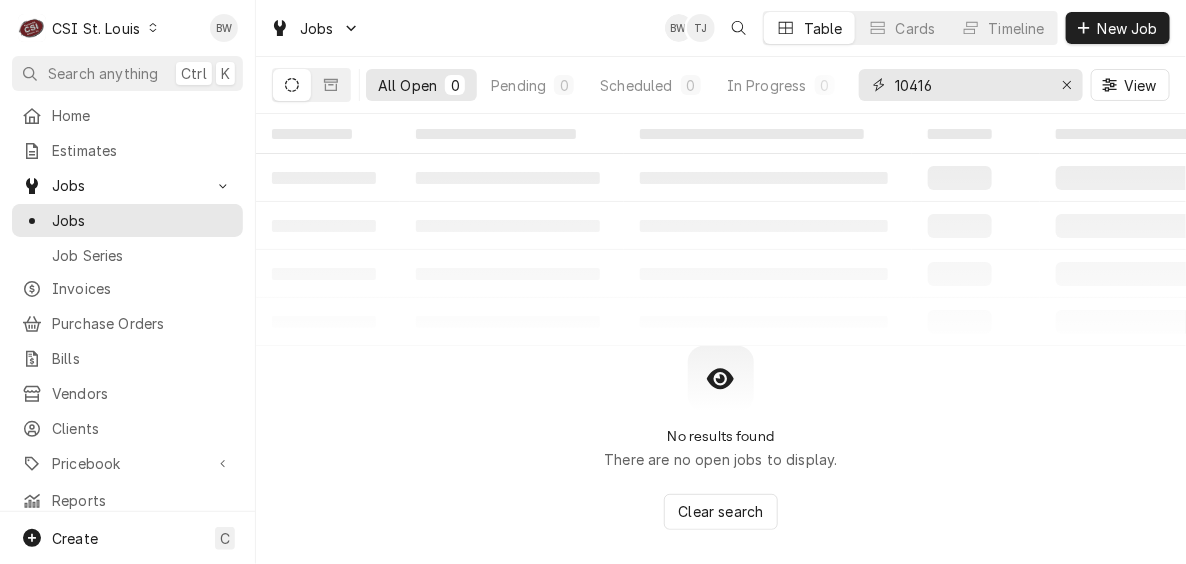 drag, startPoint x: 973, startPoint y: 88, endPoint x: 873, endPoint y: 87, distance: 100.005 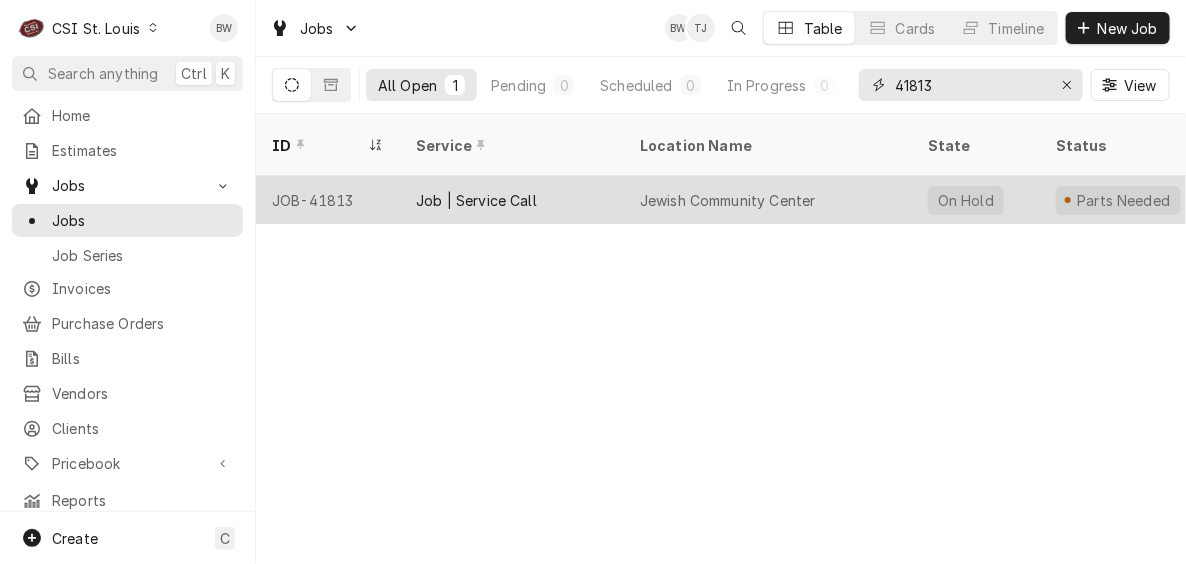type on "41813" 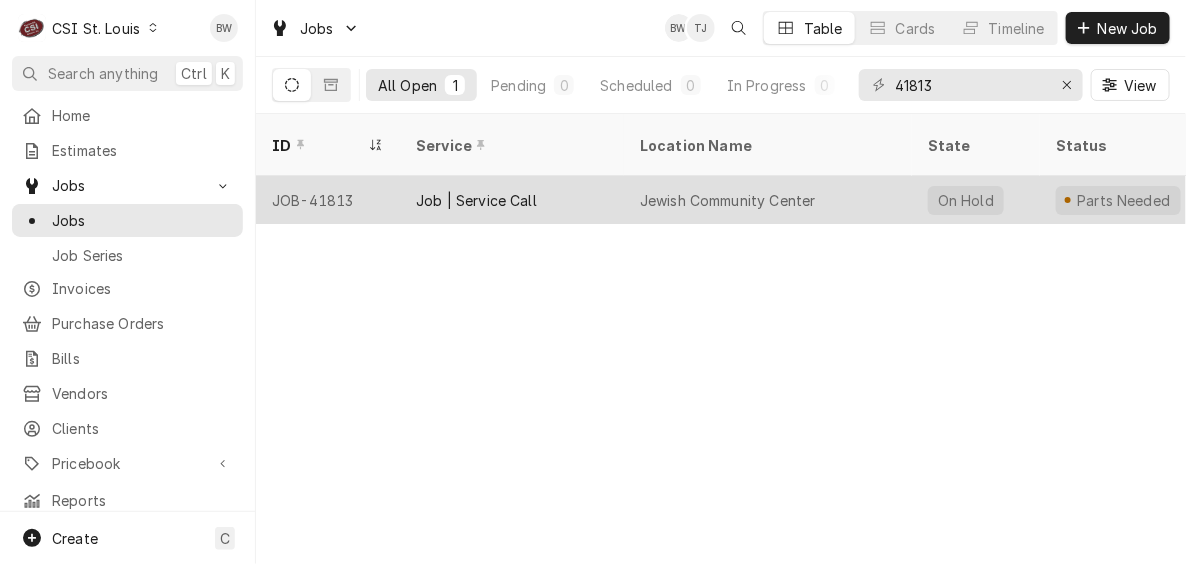 click on "JOB-41813" at bounding box center [328, 200] 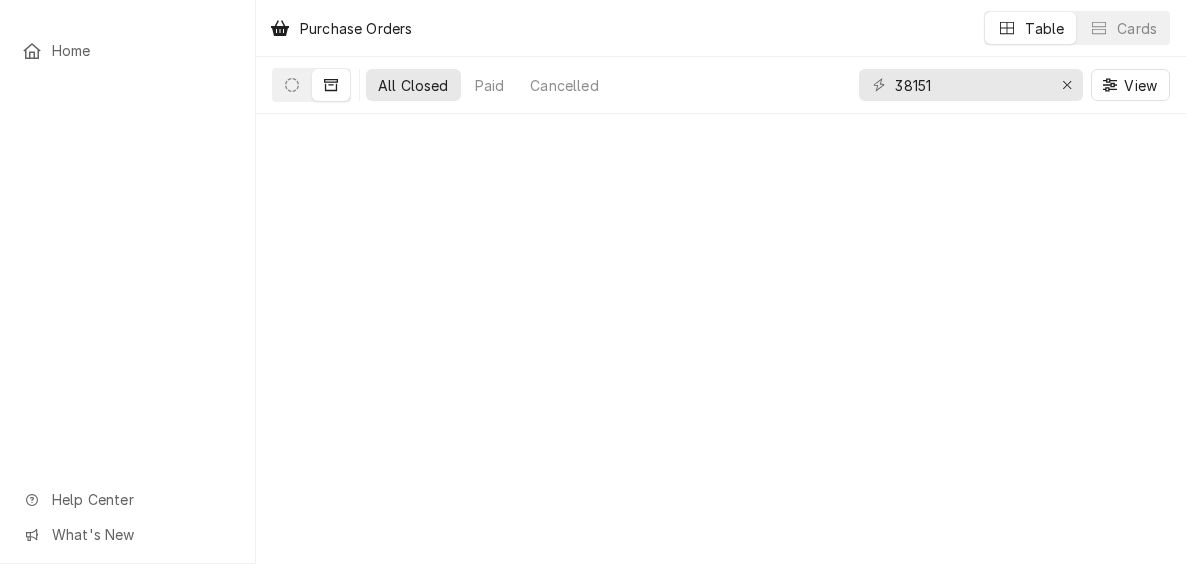scroll, scrollTop: 0, scrollLeft: 0, axis: both 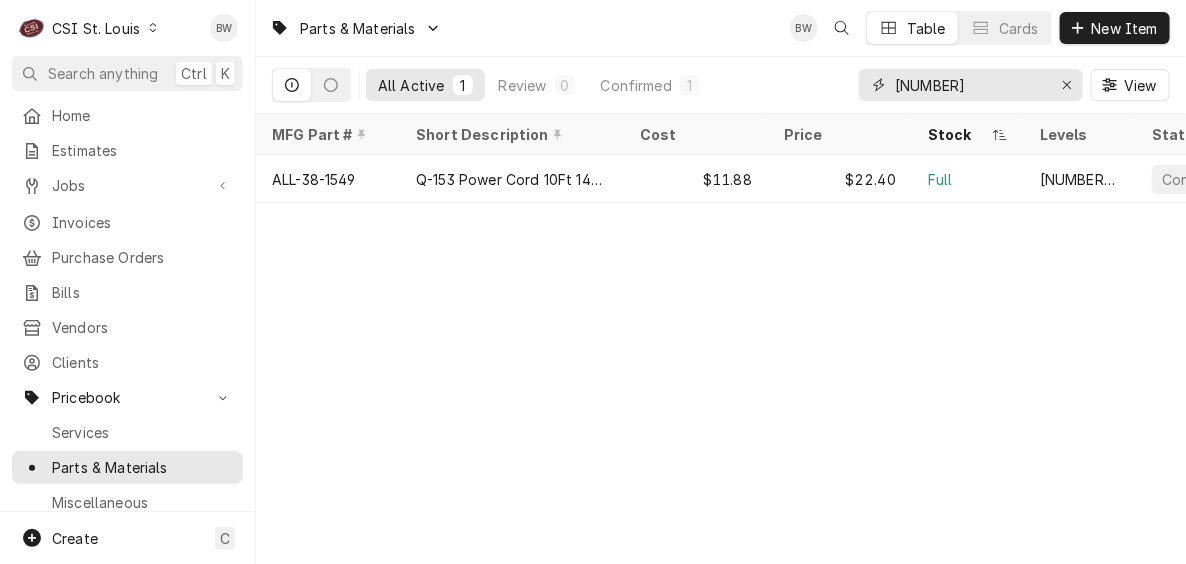 drag, startPoint x: 1005, startPoint y: 90, endPoint x: 781, endPoint y: 83, distance: 224.10934 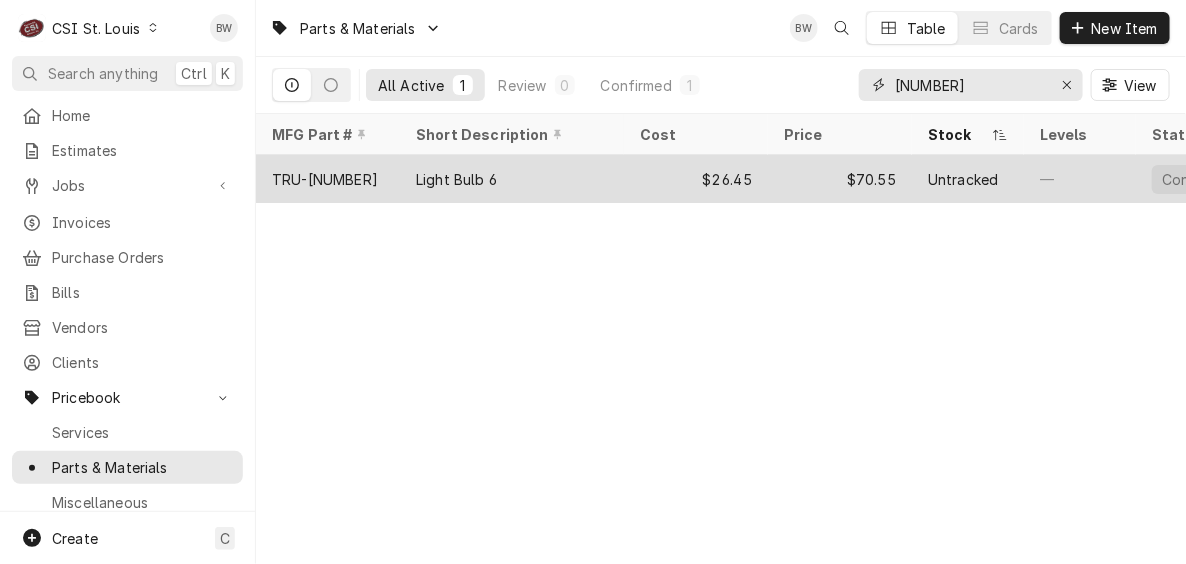 type on "801153" 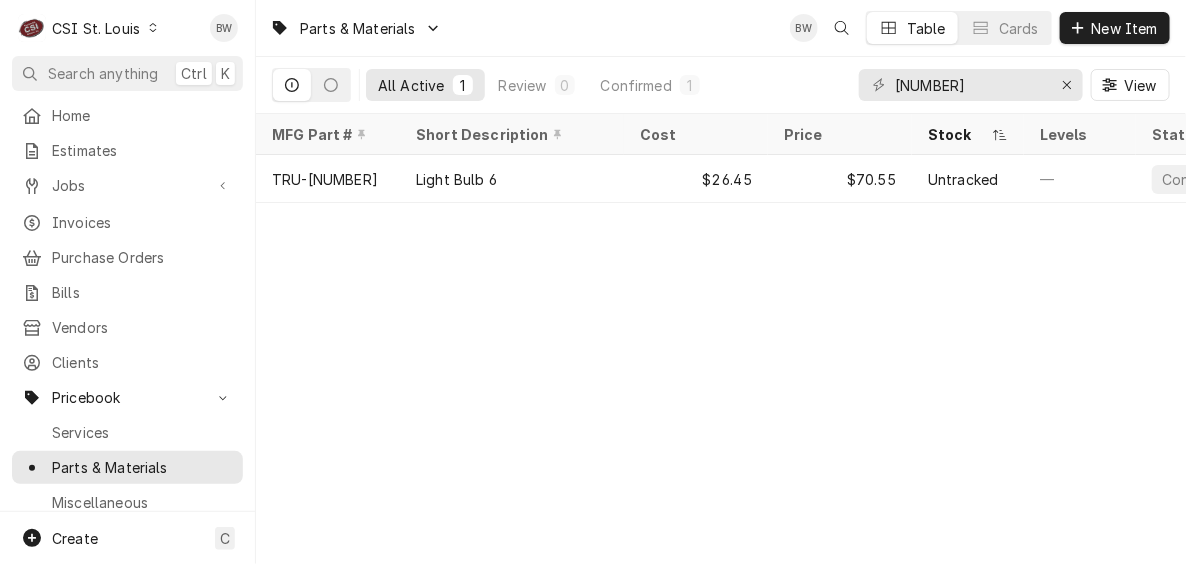 click on "Parts & Materials   BW Table Cards New Item All Active 1 Review 0 Confirmed 1 801153 View MFG Part # Short Description Cost Price Stock Levels State Labels MFG Last Modified Subtype TRU-801153 Light Bulb 6 $26.45 $70.55 Untracked — Confirmed — — Mar 31   —" at bounding box center (721, 282) 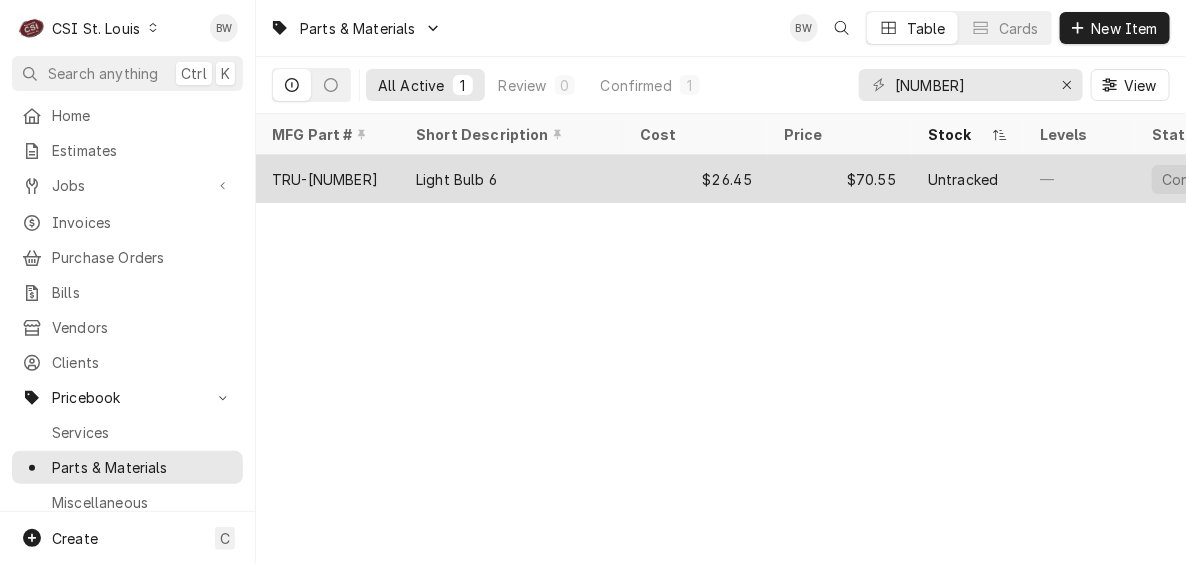 click on "Light Bulb 6" at bounding box center [456, 179] 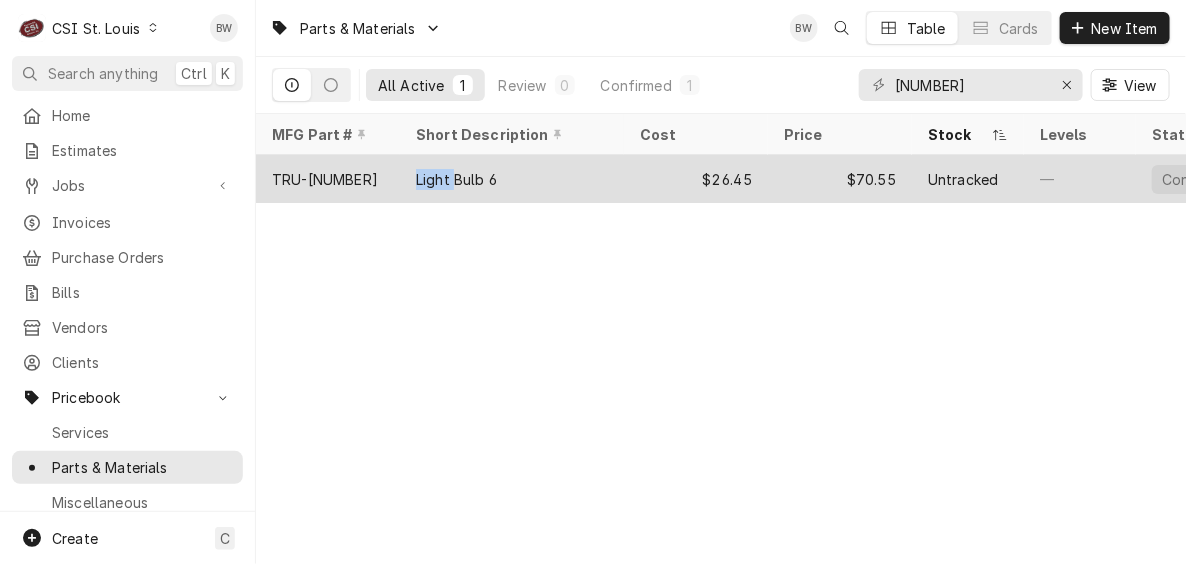 click on "Light Bulb 6" at bounding box center (456, 179) 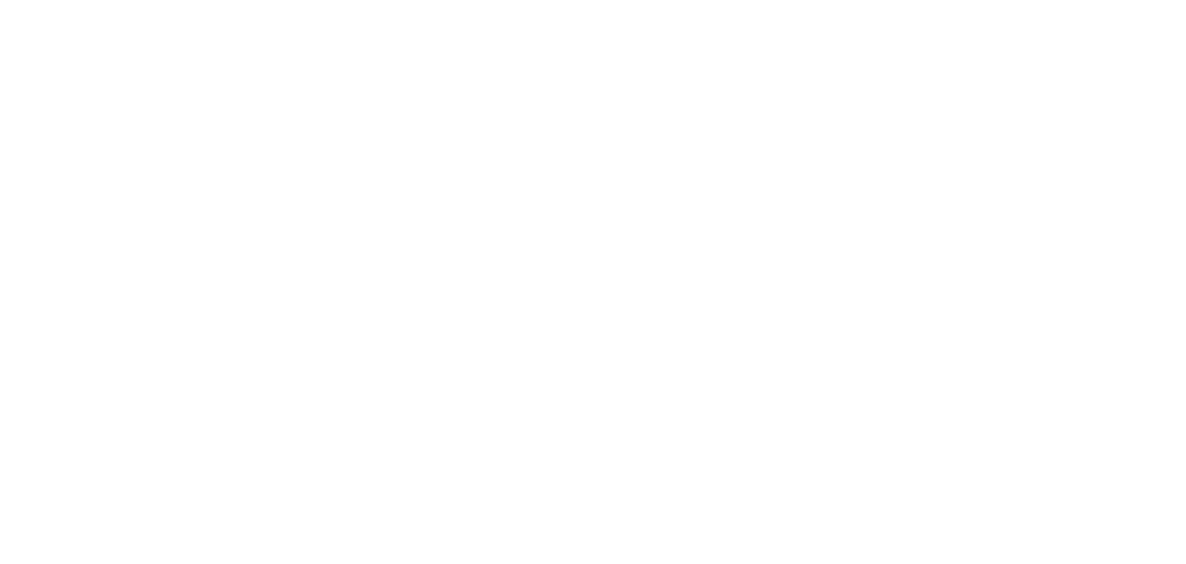 scroll, scrollTop: 0, scrollLeft: 0, axis: both 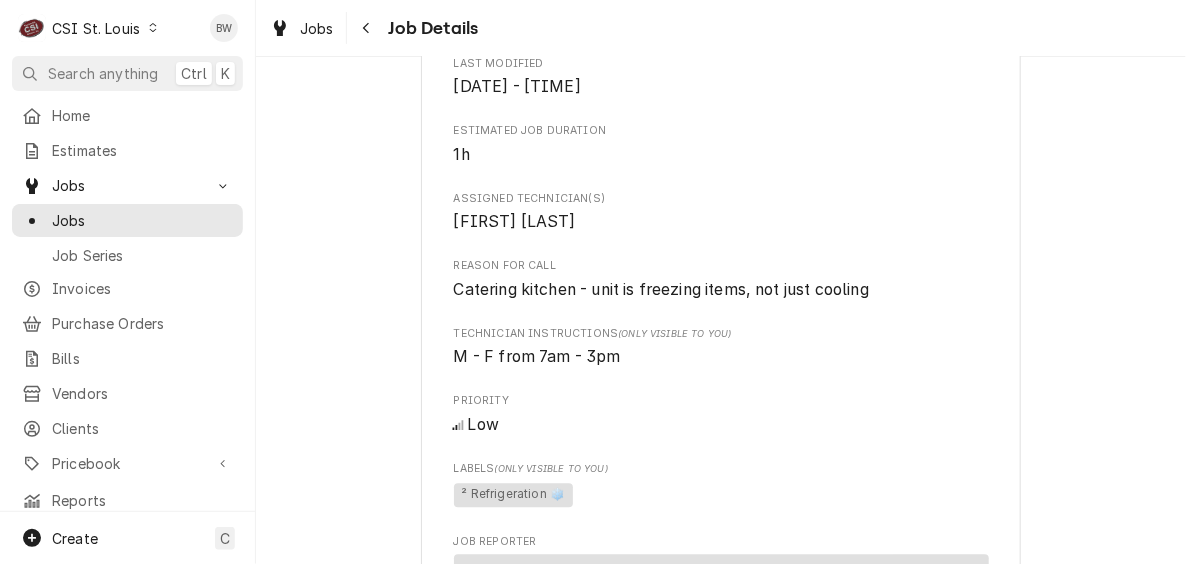 click on "Parts Needed [ORGANIZATION] [ORGANIZATION] / [NUMBER] [STREET], [CITY], [STATE] Open in Maps Roopairs Job ID JOB-41813 Date Received [DATE] Service Type Job | Service Call Job Type Service Service Location [ORGANIZATION]
[NUMBER] [STREET]
[CITY], [STATE] Scheduled For [DATE] - [TIME] Started On [DATE] - [TIME] Service Summary To Date Short Description Job | Service Call Service Summary Show  more   Short Description 1-Labor (Service) | Standard | Incurred Service Summary Standard labor (regular rate) applies to tech hours worked between 7:00 AM and 4:30 PM on weekdays, excluding holidays.
**This reflects billable hours performed to date** Show  more   On Hold On [DATE] - [TIME] On Hold SubStatus Parts Needed On Hold Message What part(s) are needed & why? Bulb Last Modified [DATE] - [TIME] Estimated Job Duration 1h Assigned Technician(s) [FIRST] [LAST] Reason For Call Technician Instructions  Priority Low" at bounding box center (721, 162) 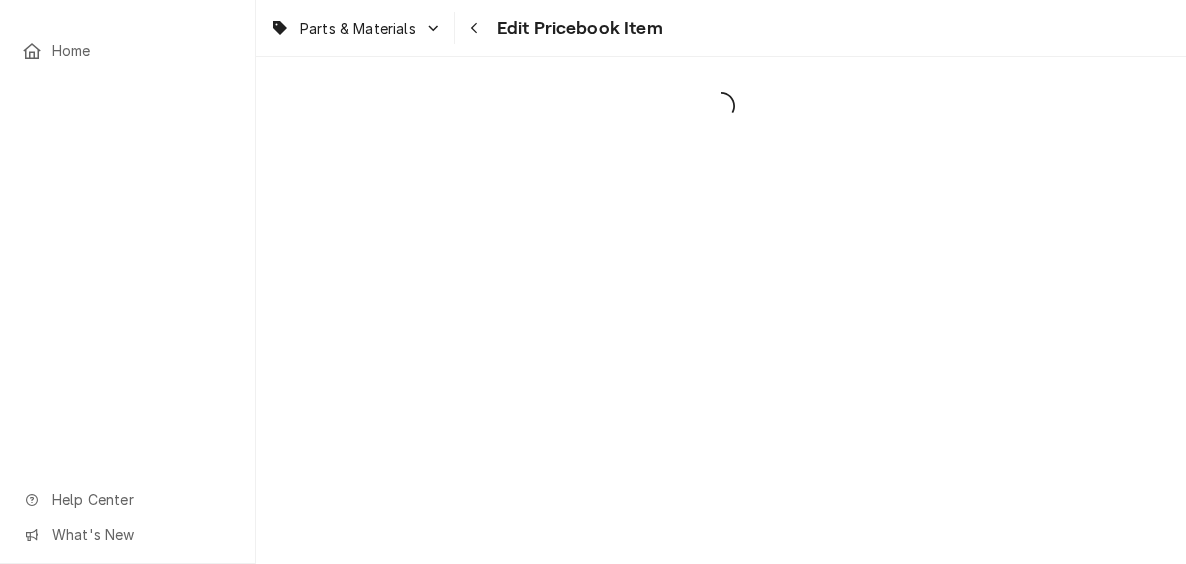 scroll, scrollTop: 0, scrollLeft: 0, axis: both 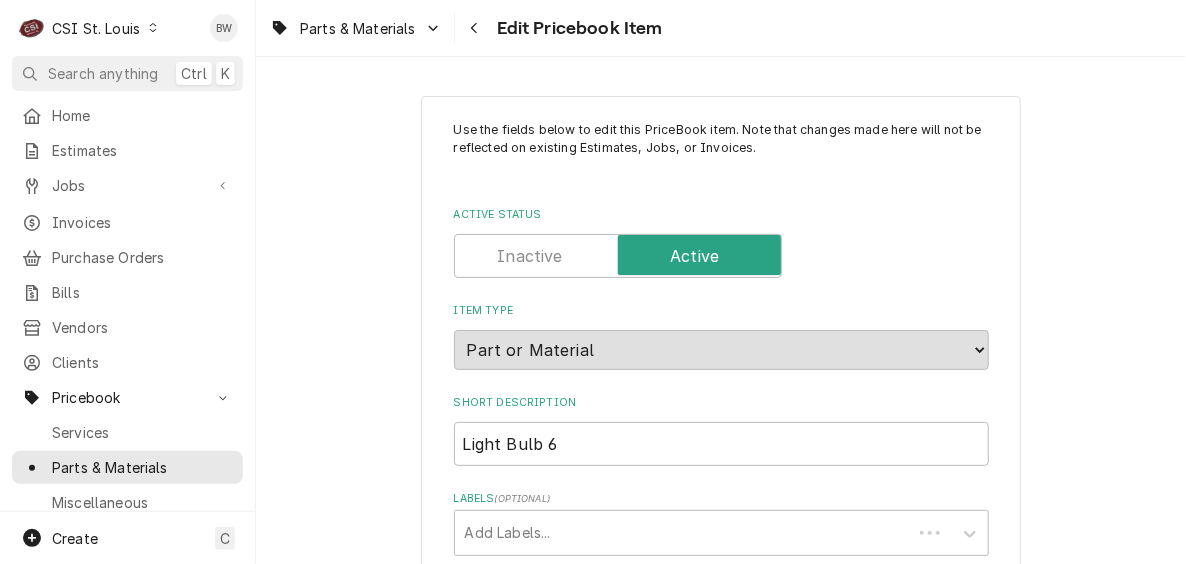 type on "x" 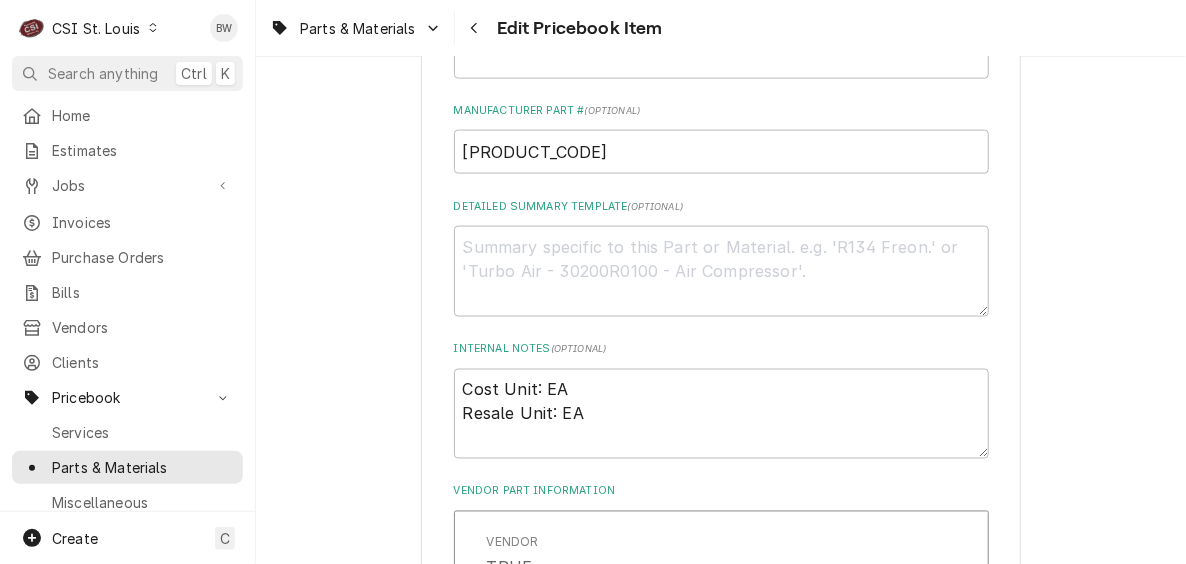 scroll, scrollTop: 900, scrollLeft: 0, axis: vertical 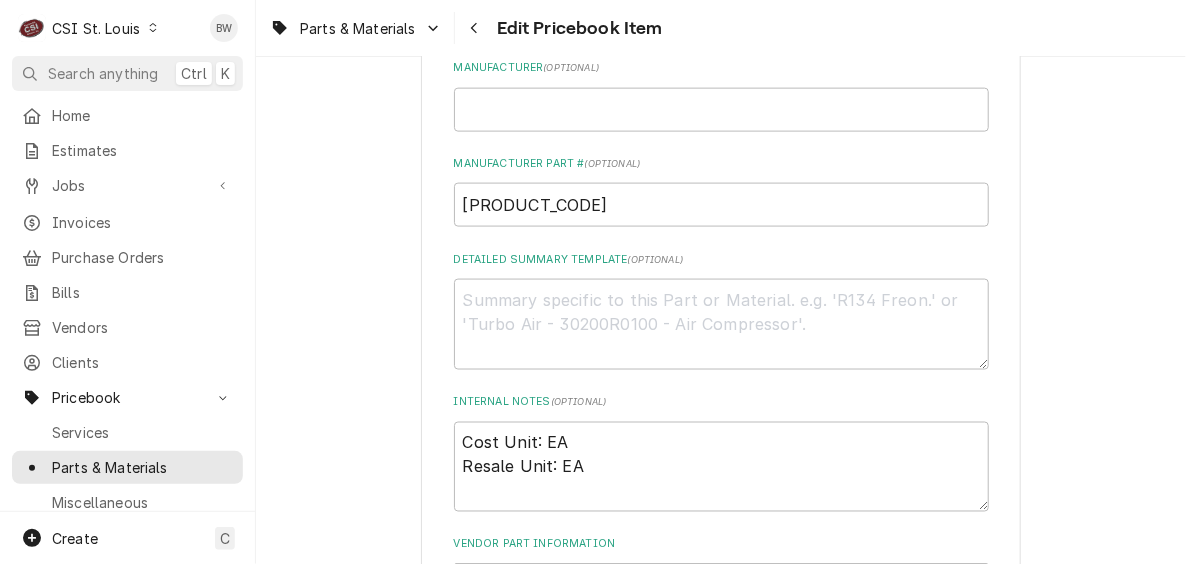 click on "Use the fields below to edit this PriceBook item. Note that changes made here will not be reflected on existing Estimates, Jobs, or Invoices. Active Status Item Type Choose PriceBook item type... Service Charge Part or Material Miscellaneous Charge Discount Tax Short Description Light Bulb 6 Subtype Choose a subtype... [#2-DUAL] AFTERHRS-WH-CHG-2 [#2-DUAL] BEV-EQUIP [#2-DUAL] BEV-MATS [#2-DUAL] CONT-LABR-2 [#2-DUAL] CRANE-LIFT-2 [#2-DUAL] EQUIP-RENT-2 [#2-DUAL] INVEN-PARTS [#2-DUAL] MAINT-SUPPLY [#2-DUAL] MISC-EQUIP [#2-DUAL] MISC-NON-INVEN [#2-DUAL] PROJ-CONT-LABR-2 [#2-DUAL] PROJ-EQUIP [#2-DUAL] PROJ-MATS [#3-BILL] SHOP-TOOLS Labels  ( optional ) Add Labels... Part Type Unit Cost  ( optional ) $ 26.45 Default Unit Price $ 70.55 Tax Manufacturer  ( optional ) Manufacturer Part #  ( optional ) TRU-801153 Detailed Summary Template  ( optional ) Internal Notes  ( optional ) Cost Unit: EA
Resale Unit: EA Vendor Part Information Vendor TRUE Vendor Cost $30.23 Vendor Part # -- Add Vendor Cost Synced on — Save" at bounding box center [721, 93] 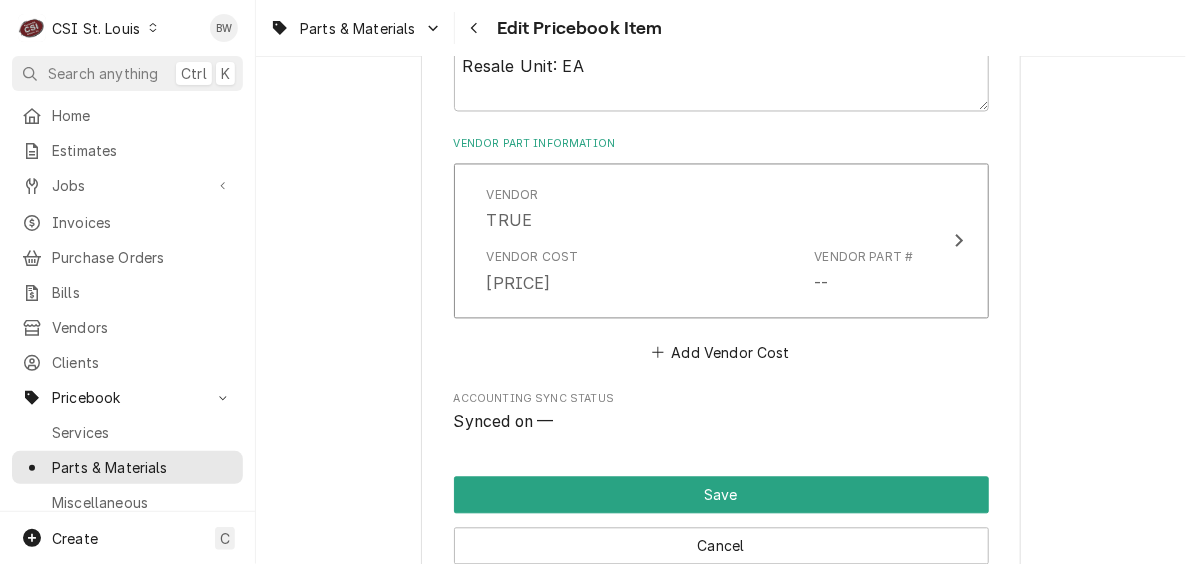 scroll, scrollTop: 1435, scrollLeft: 0, axis: vertical 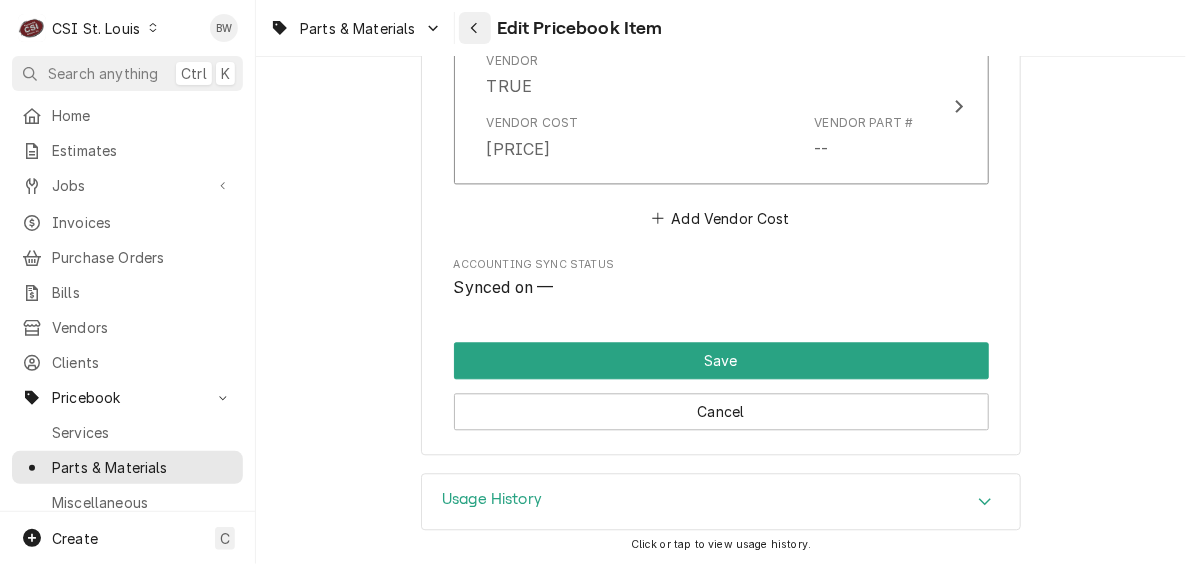 click at bounding box center [475, 28] 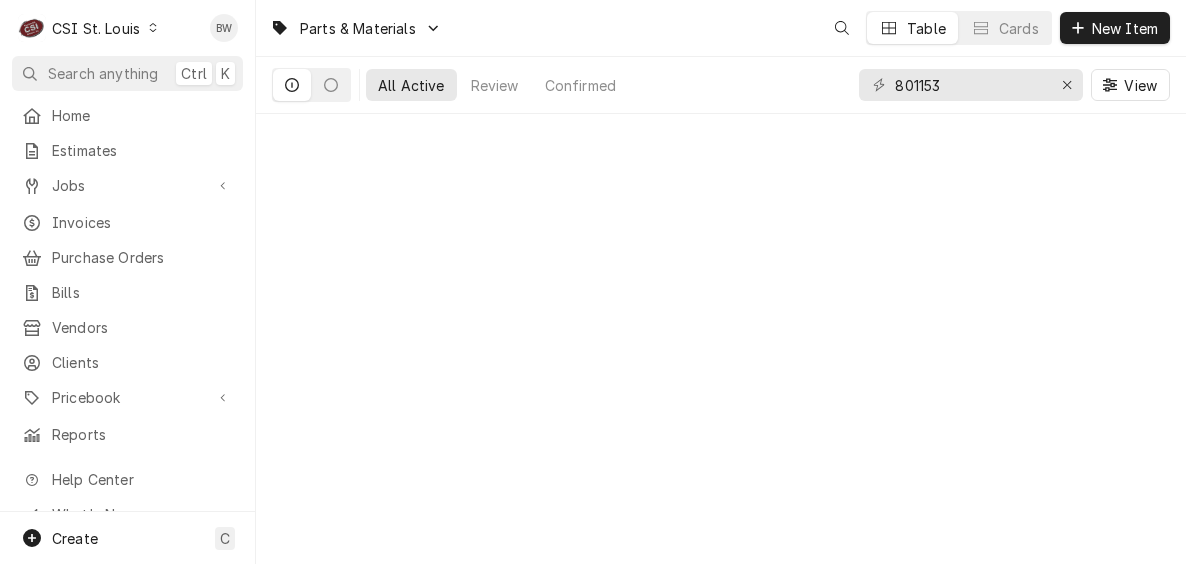 scroll, scrollTop: 0, scrollLeft: 0, axis: both 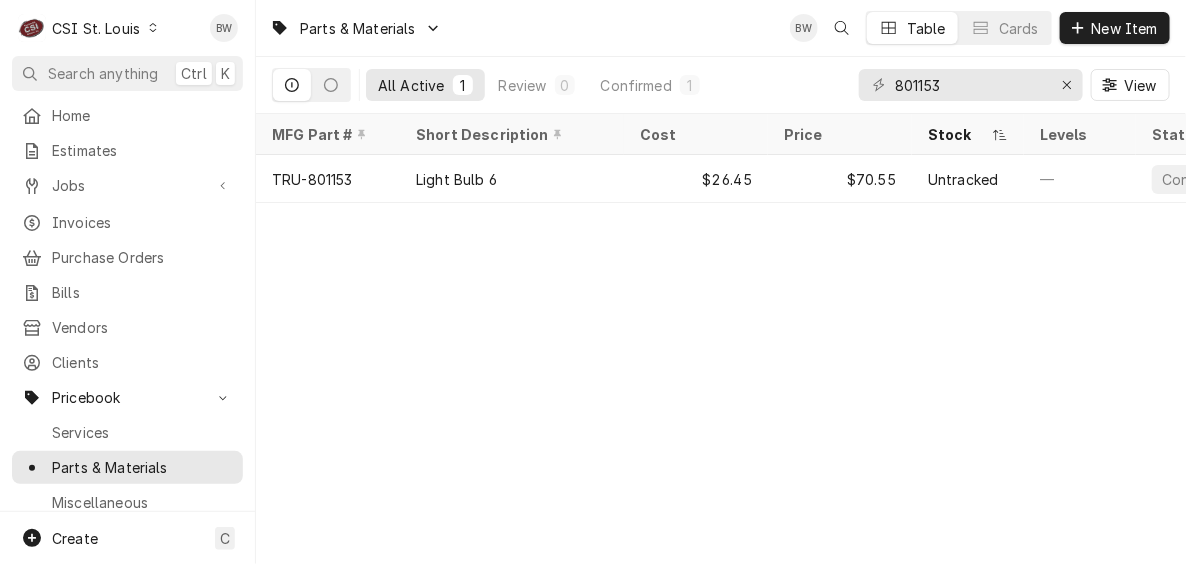 click on "Parts & Materials BW Table Cards New Item All Active 1 Review 0 Confirmed 1 [PART_NUMBER] View MFG Part # Short Description Cost Price Stock Levels [STATE] Labels MFG Last Modified Subtype TRU-[PART_NUMBER] Light Bulb 6 $26.45 $70.55 Untracked — Confirmed — — Mar 31 —" at bounding box center (721, 282) 